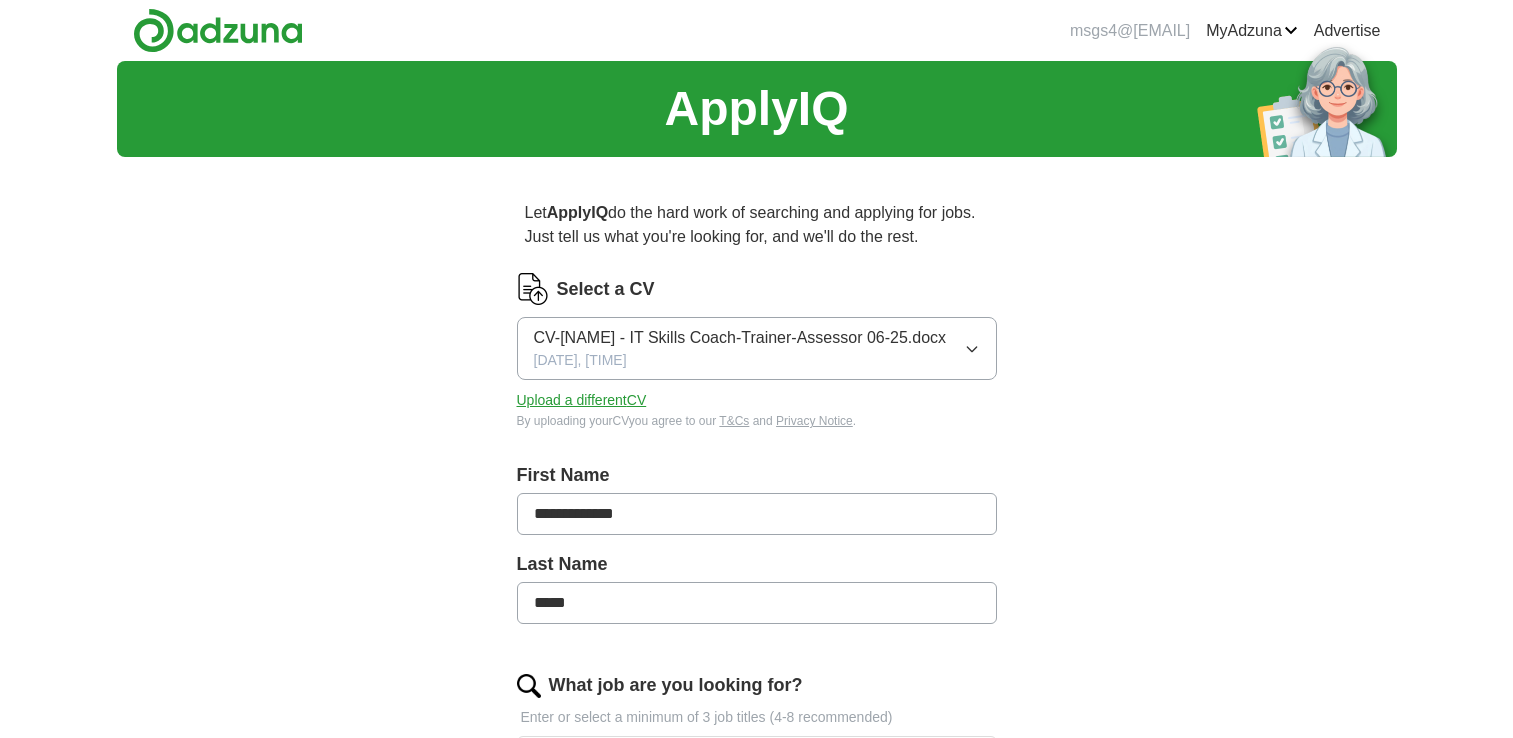 scroll, scrollTop: 0, scrollLeft: 0, axis: both 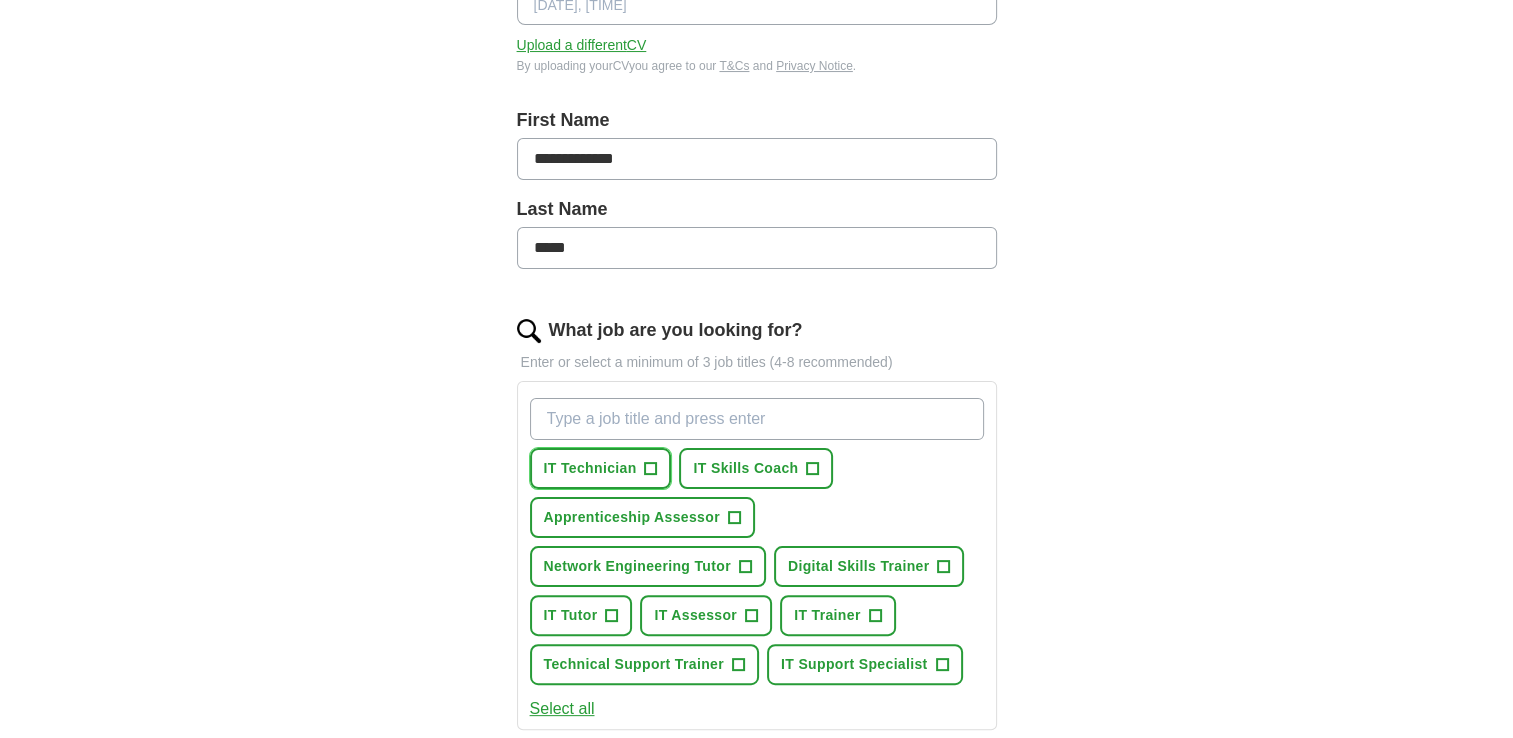 click on "+" at bounding box center [651, 469] 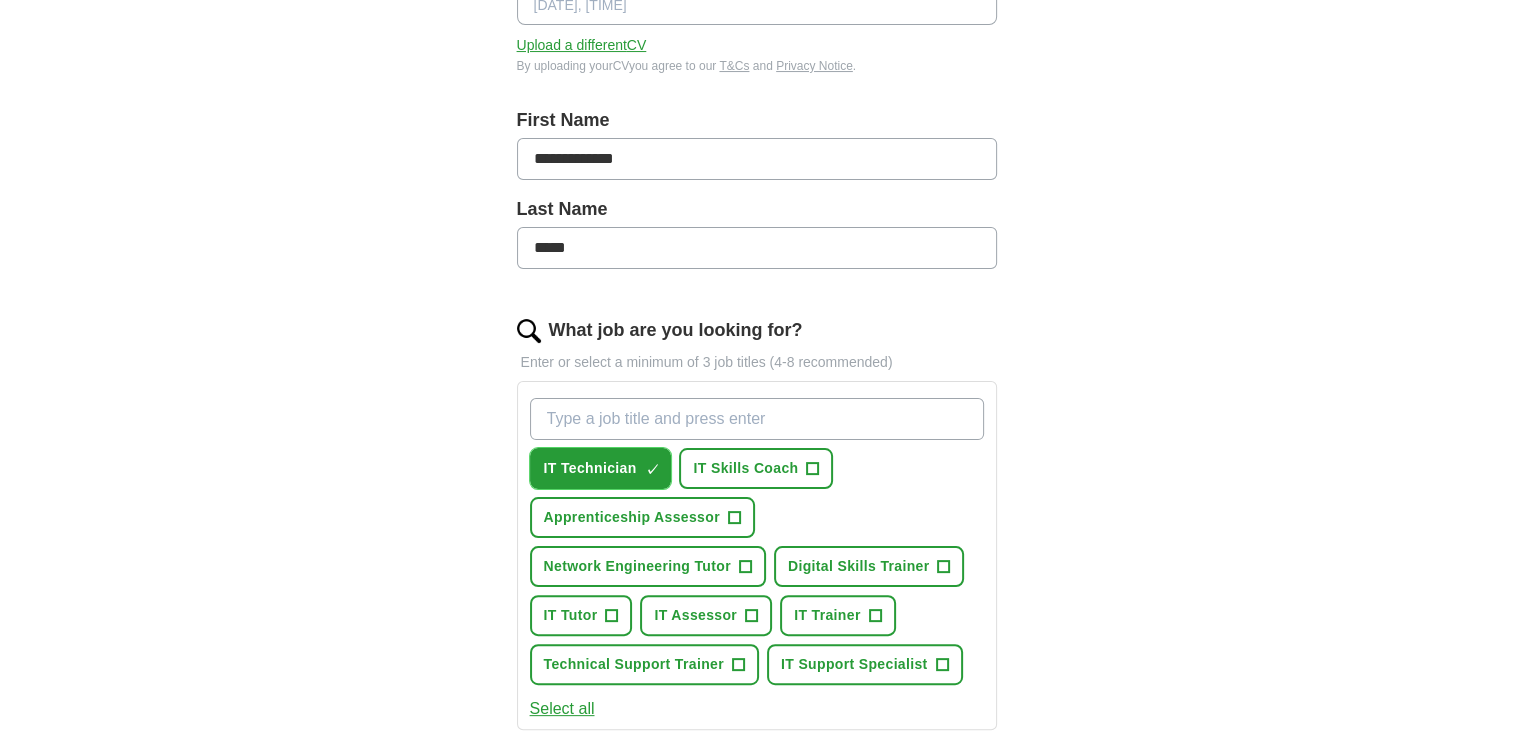 click on "×" at bounding box center (0, 0) 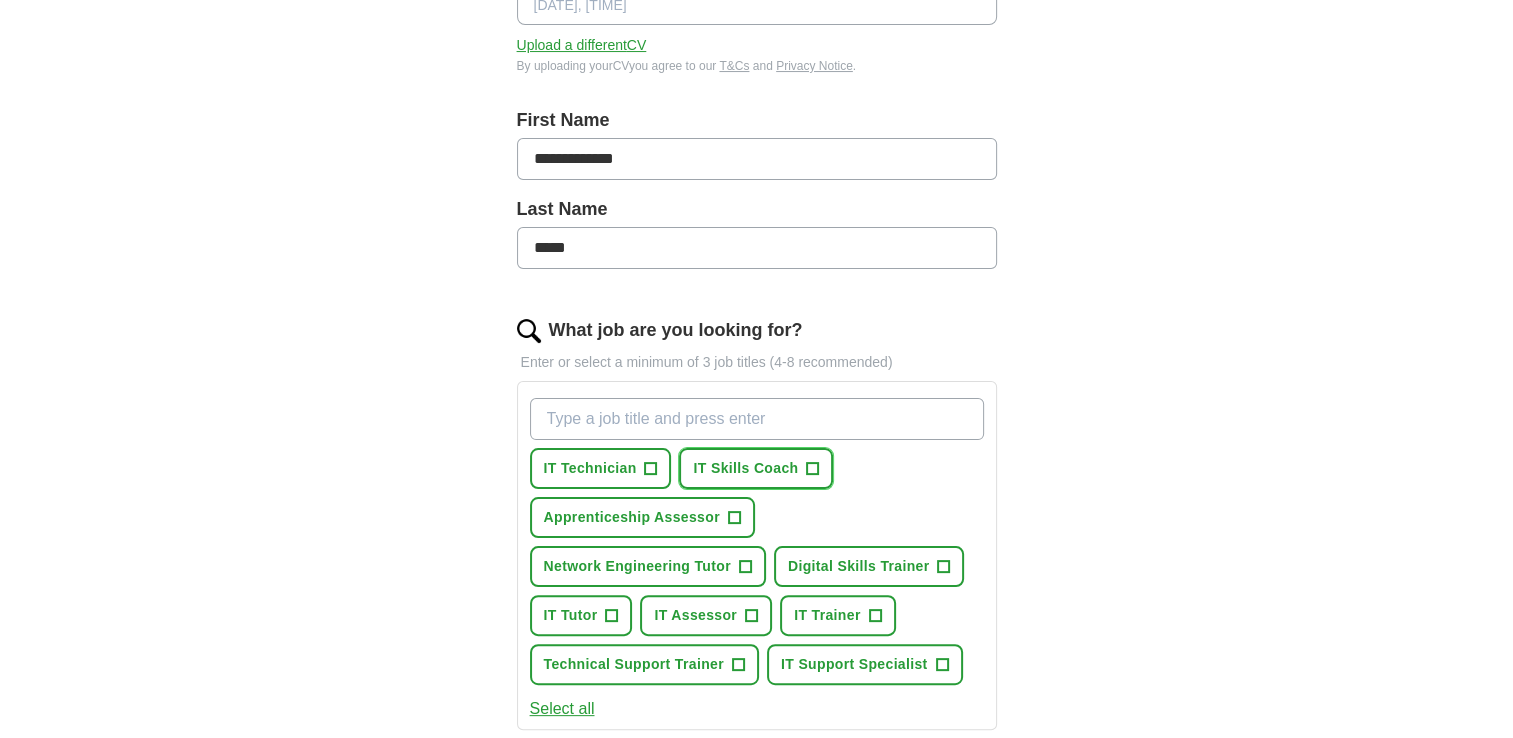 click on "IT Skills Coach" at bounding box center (745, 468) 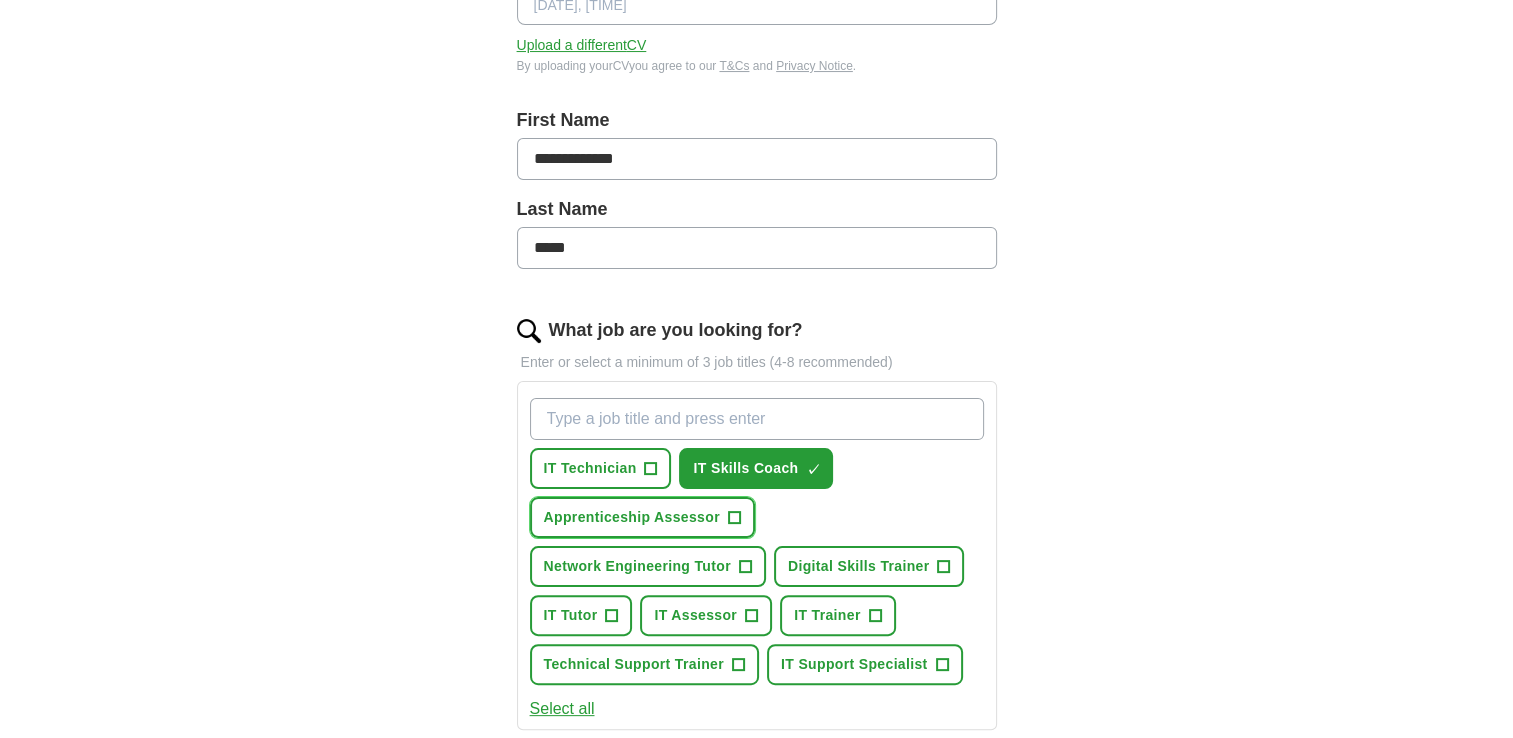 click on "Apprenticeship Assessor" at bounding box center [632, 517] 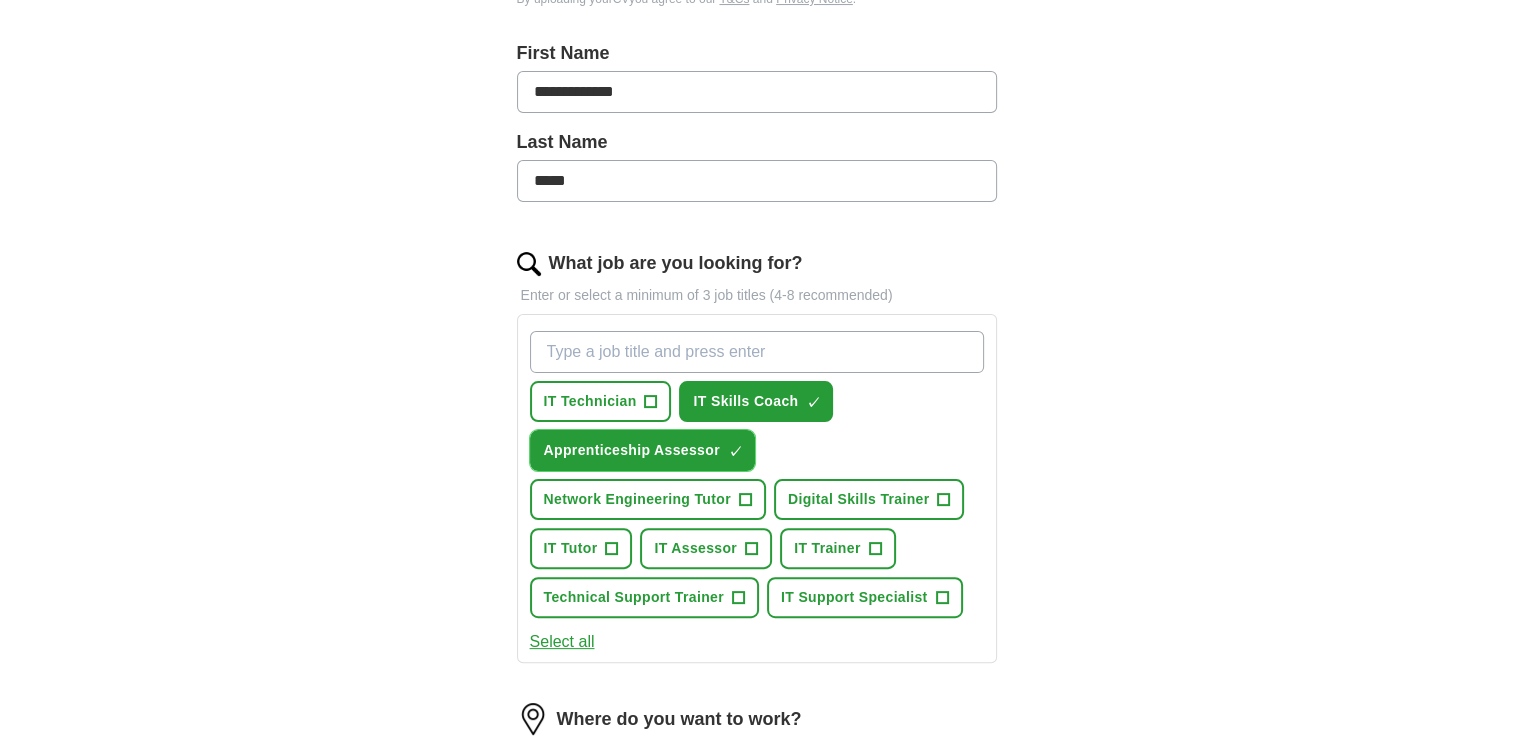 scroll, scrollTop: 423, scrollLeft: 0, axis: vertical 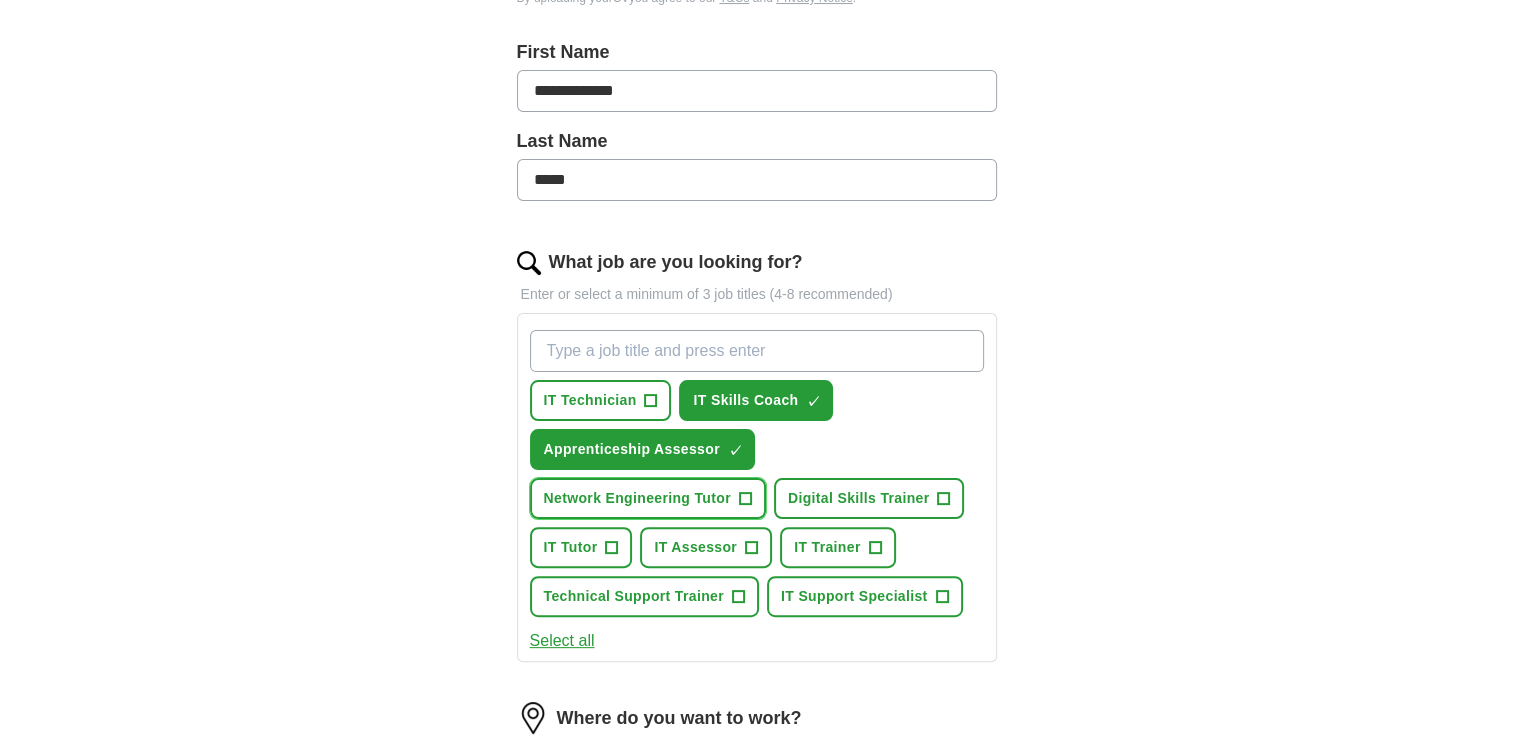 click on "Network Engineering Tutor" at bounding box center (637, 498) 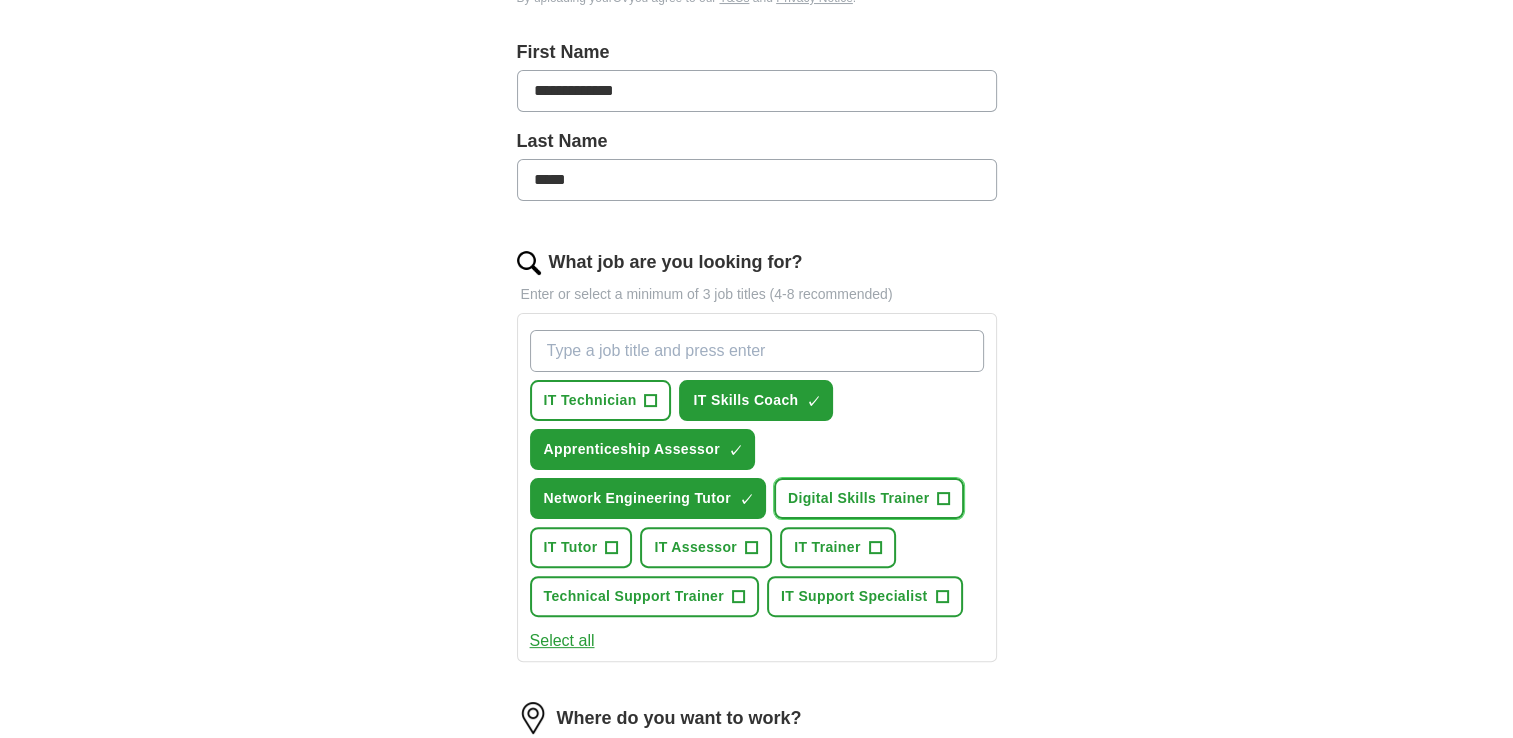 click on "Digital Skills Trainer" at bounding box center [859, 498] 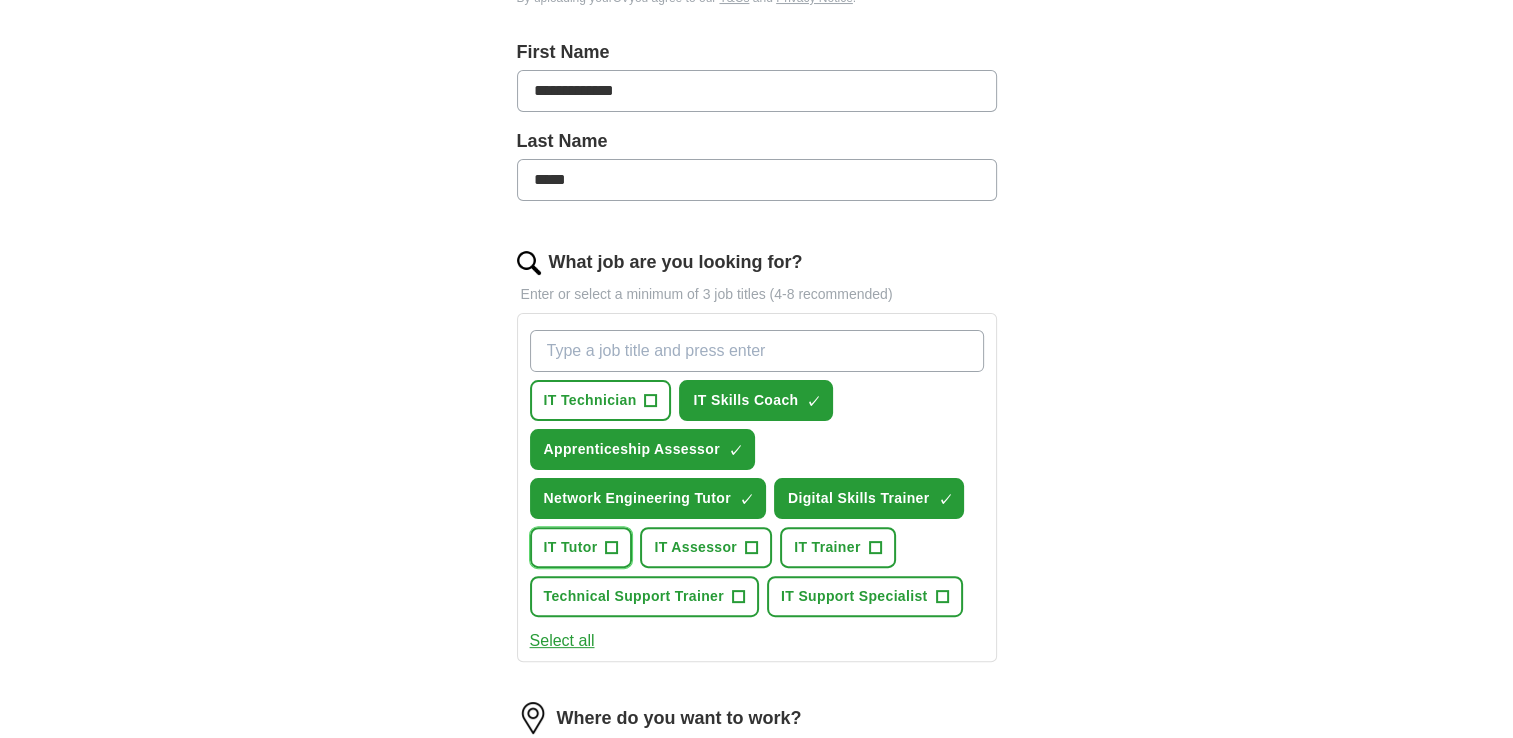 click on "IT Tutor" at bounding box center (571, 547) 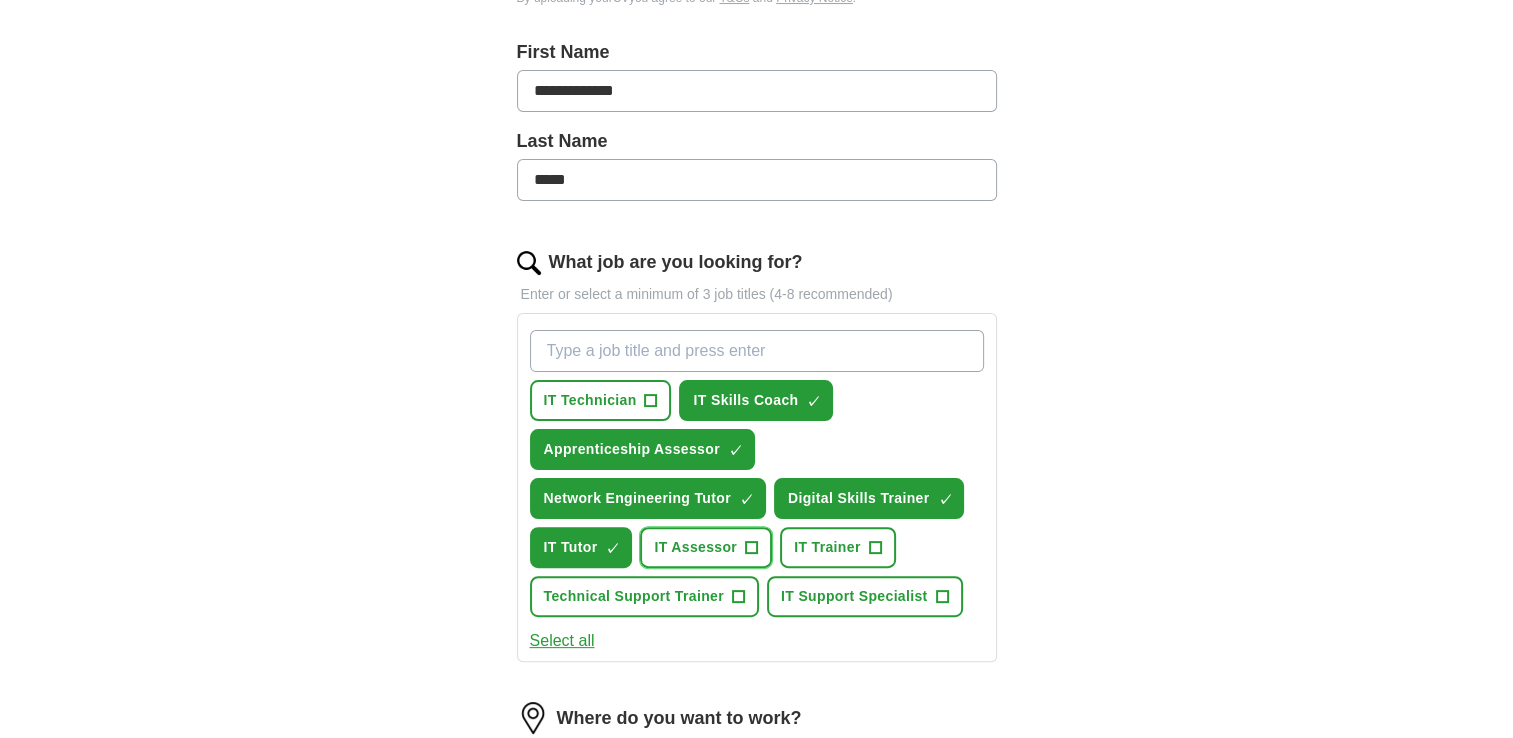 click on "IT Assessor" at bounding box center (695, 547) 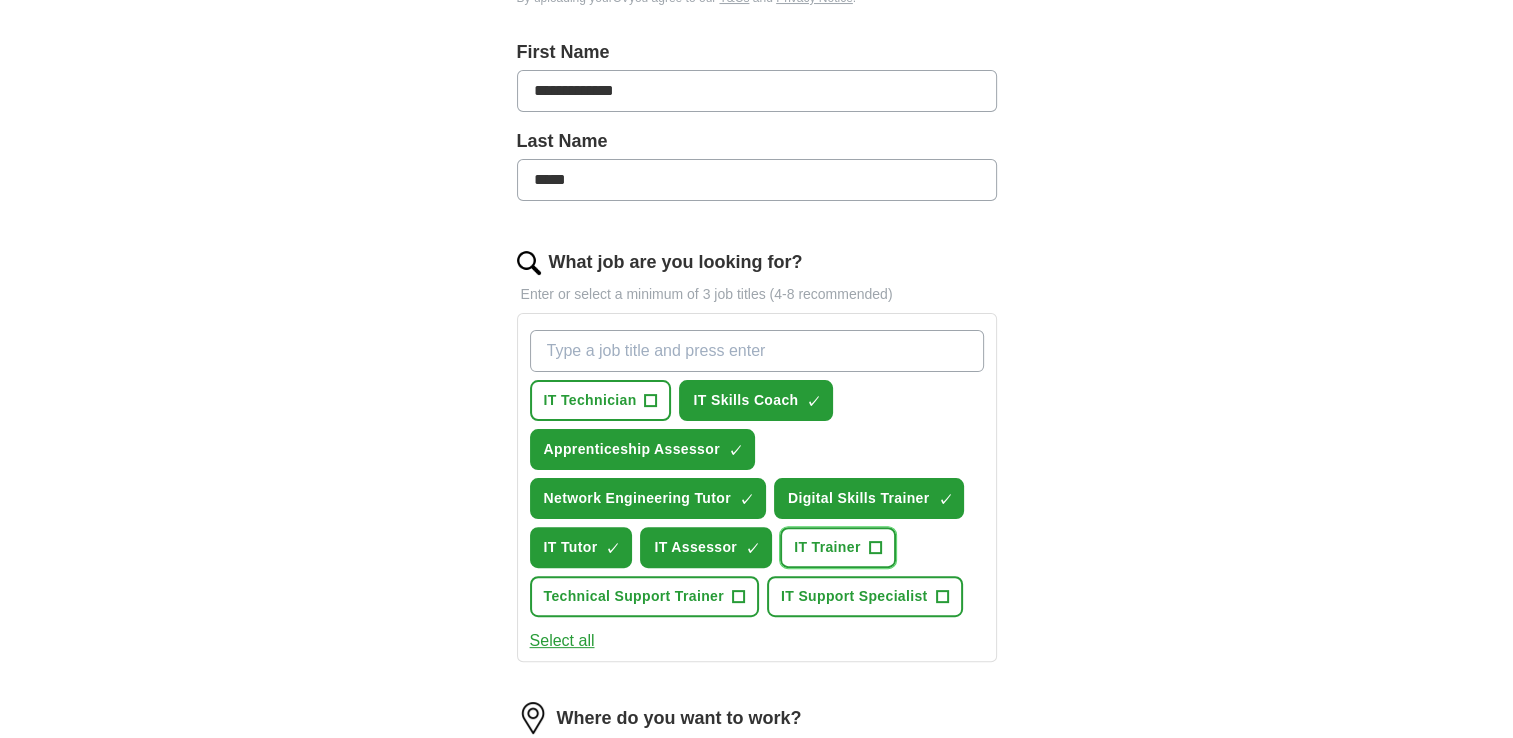 click on "IT Trainer" at bounding box center [827, 547] 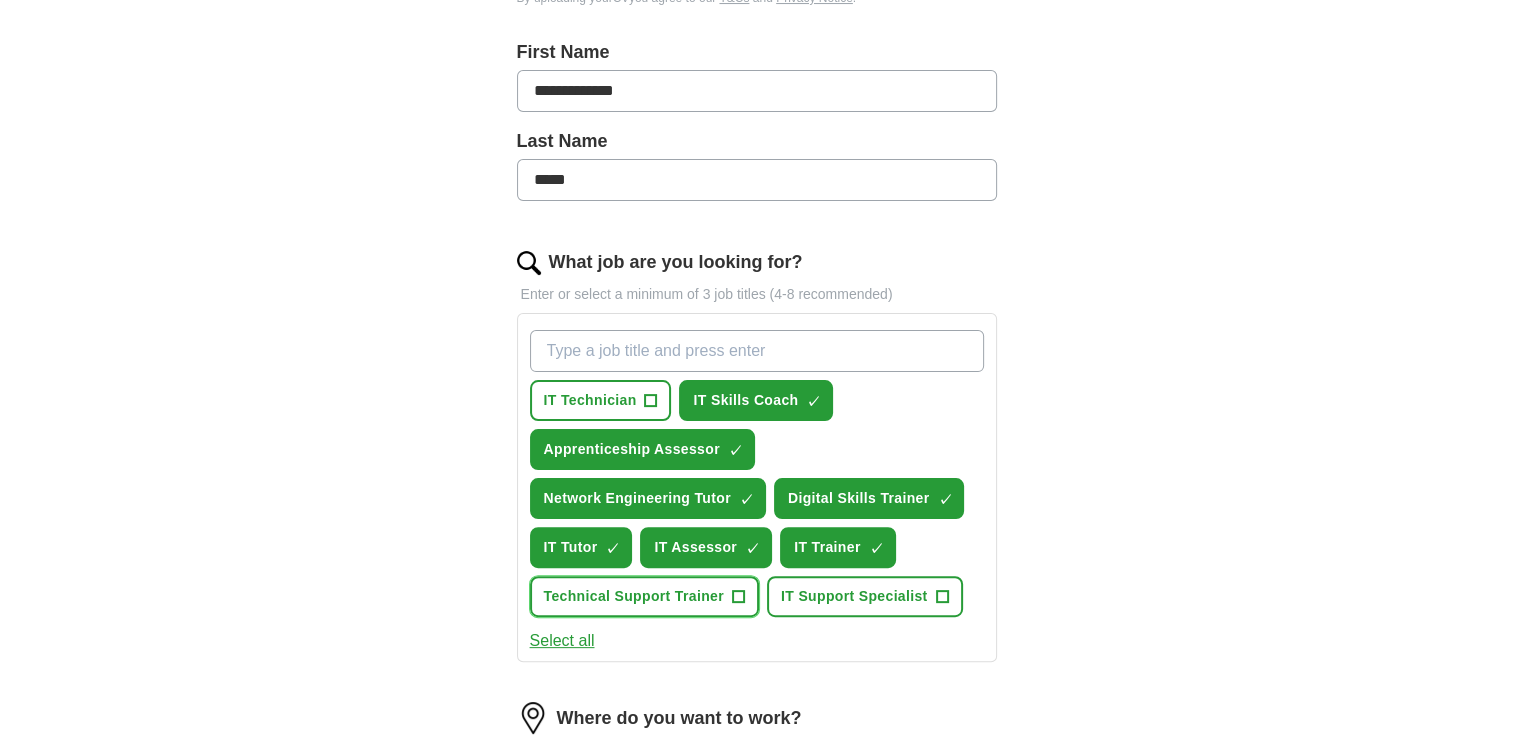 click on "Technical Support Trainer" at bounding box center [634, 596] 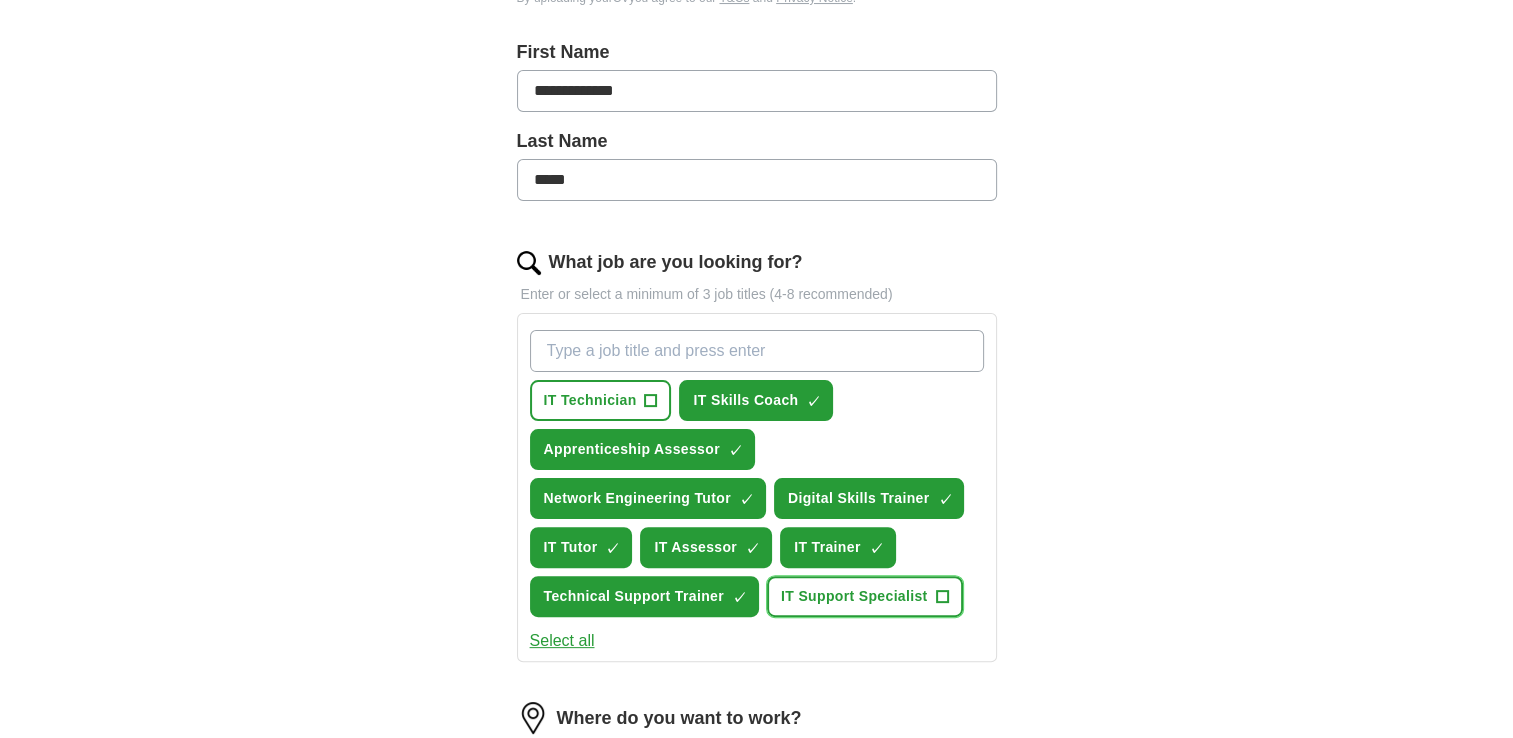 click on "IT Support Specialist" at bounding box center [854, 596] 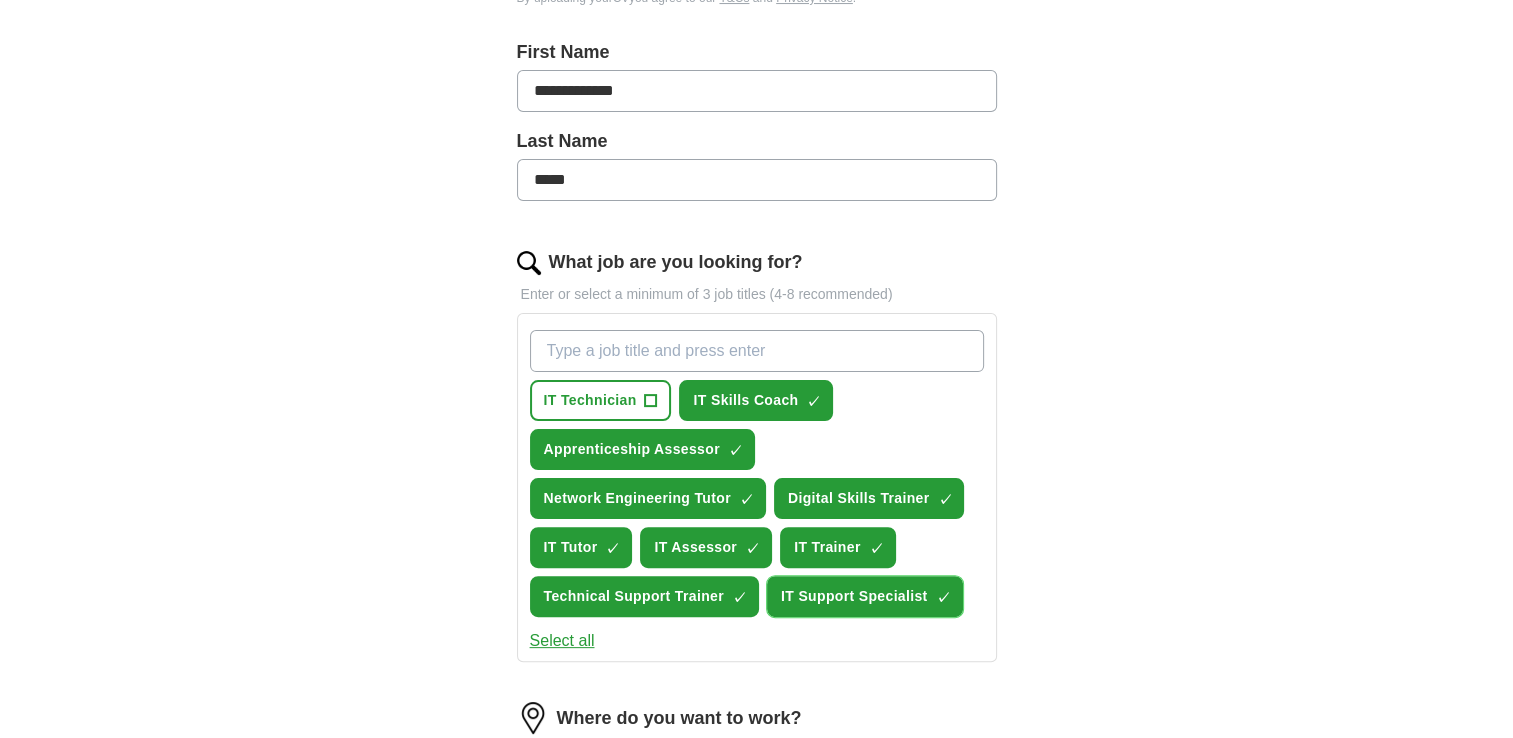 click on "IT Support Specialist" at bounding box center (854, 596) 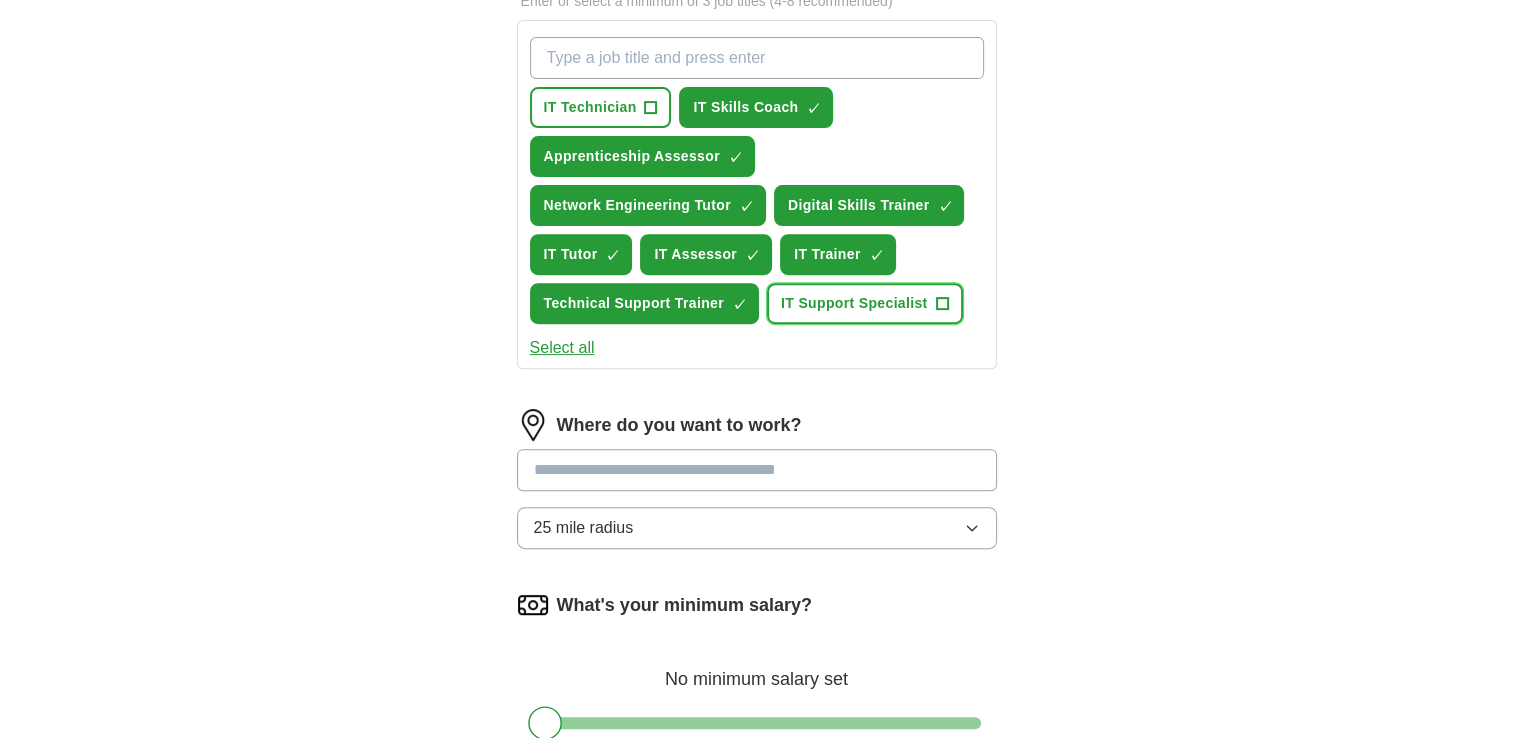 scroll, scrollTop: 716, scrollLeft: 0, axis: vertical 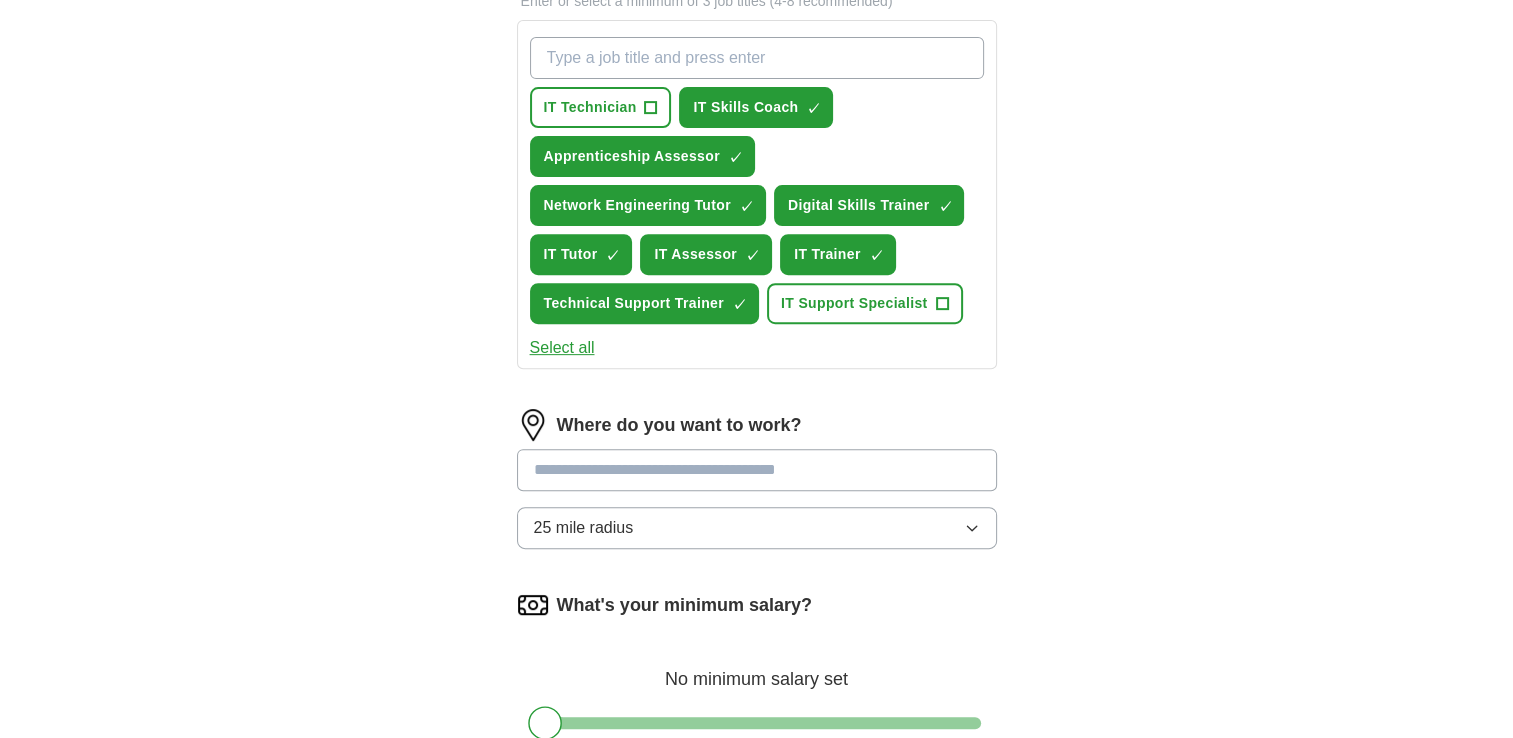 click at bounding box center [757, 470] 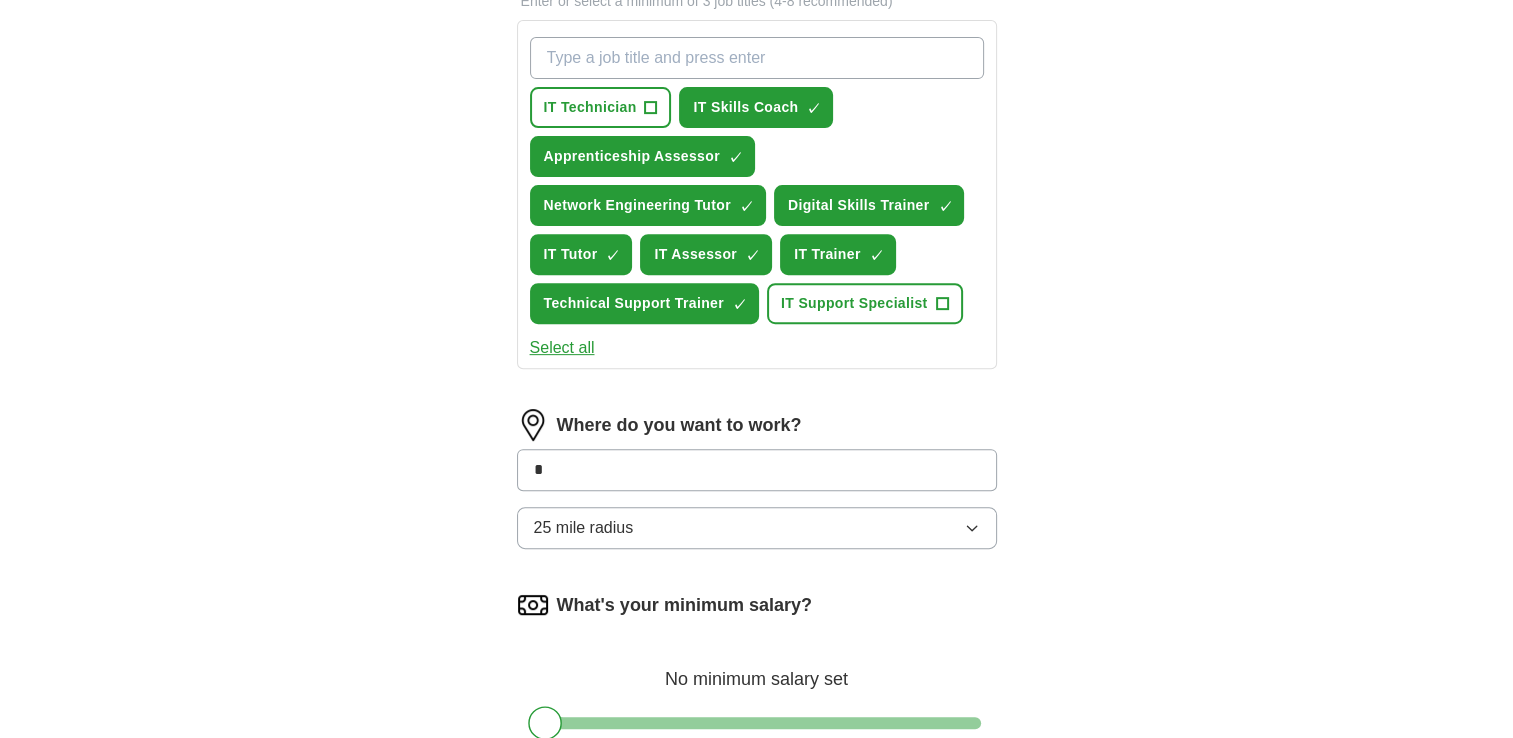 type on "*" 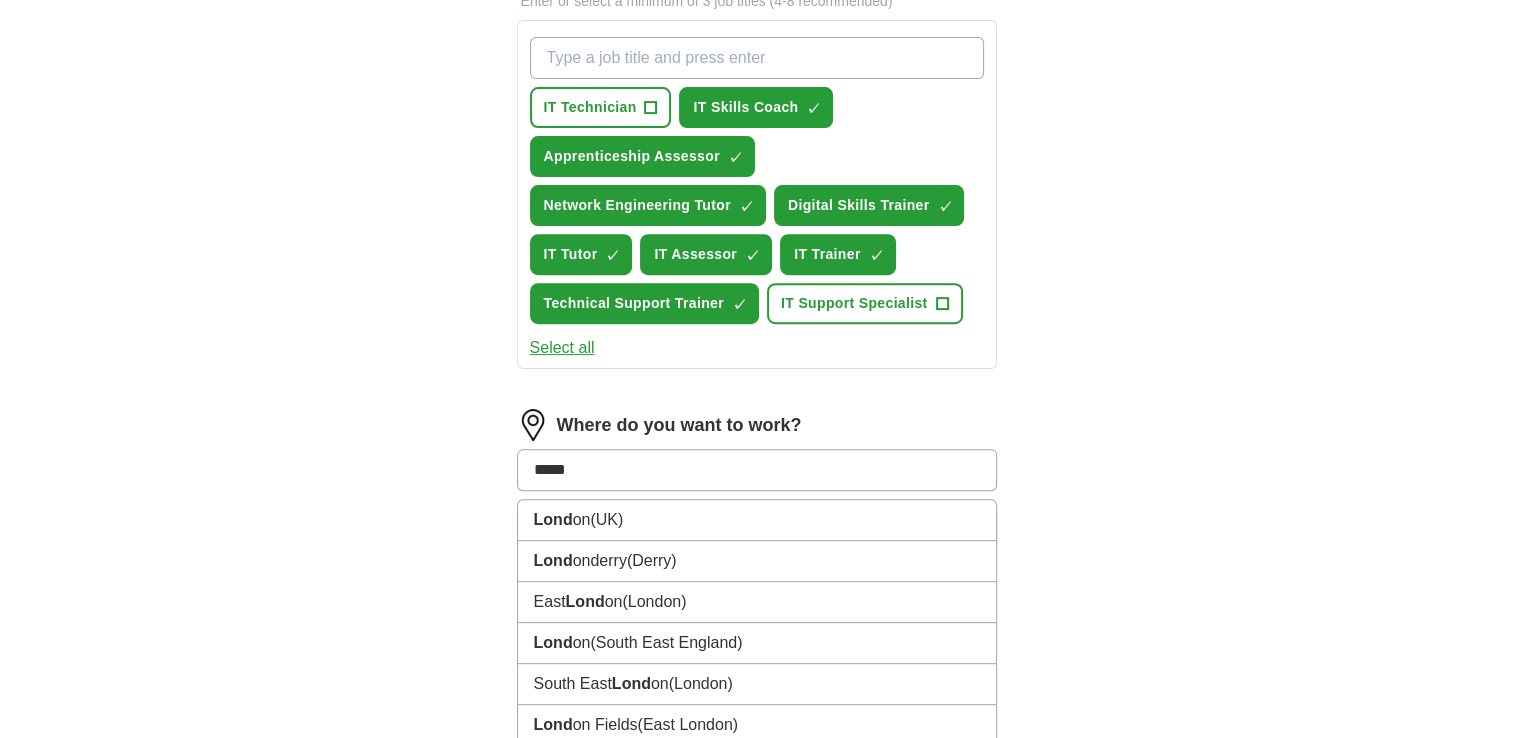 type on "******" 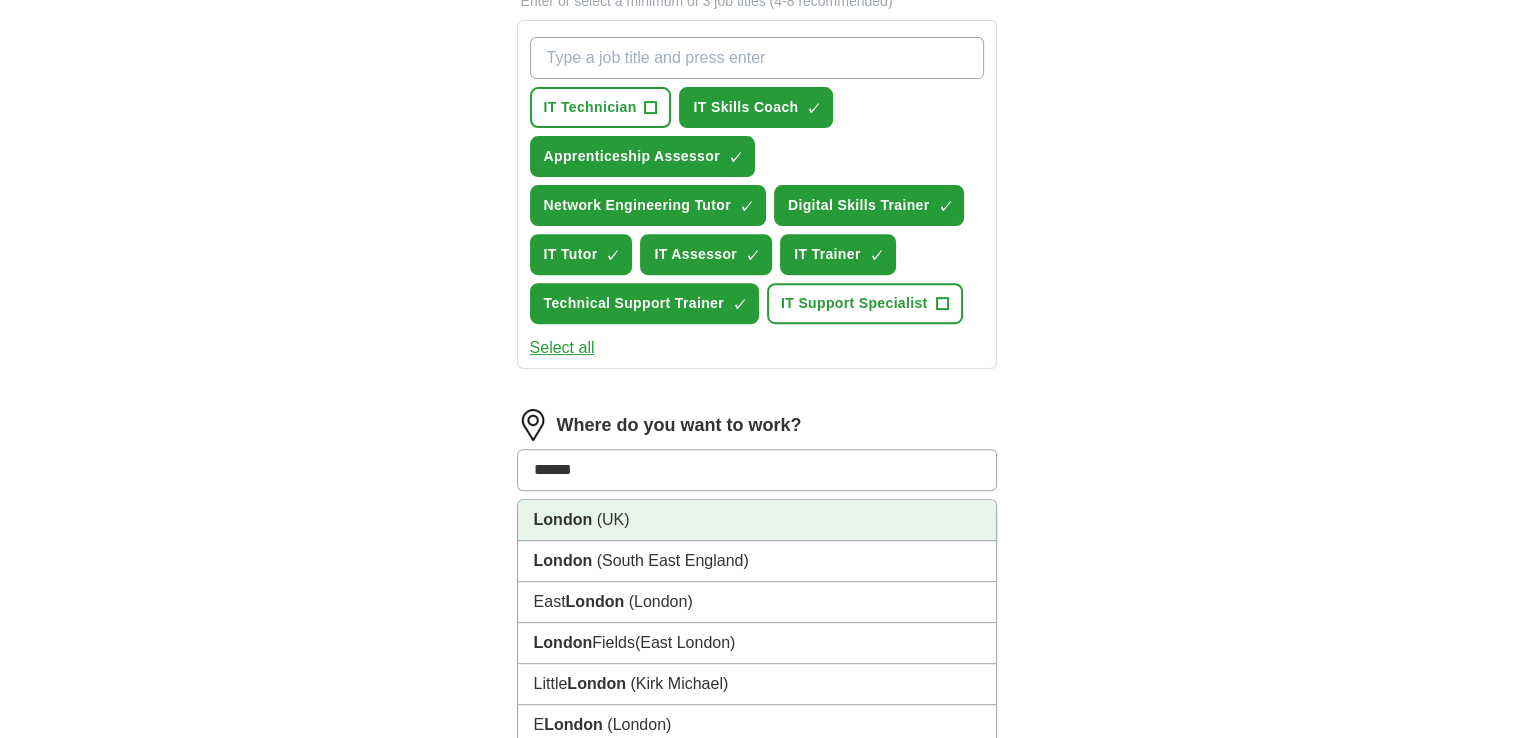 click on "[CITY]   (UK)" at bounding box center (757, 520) 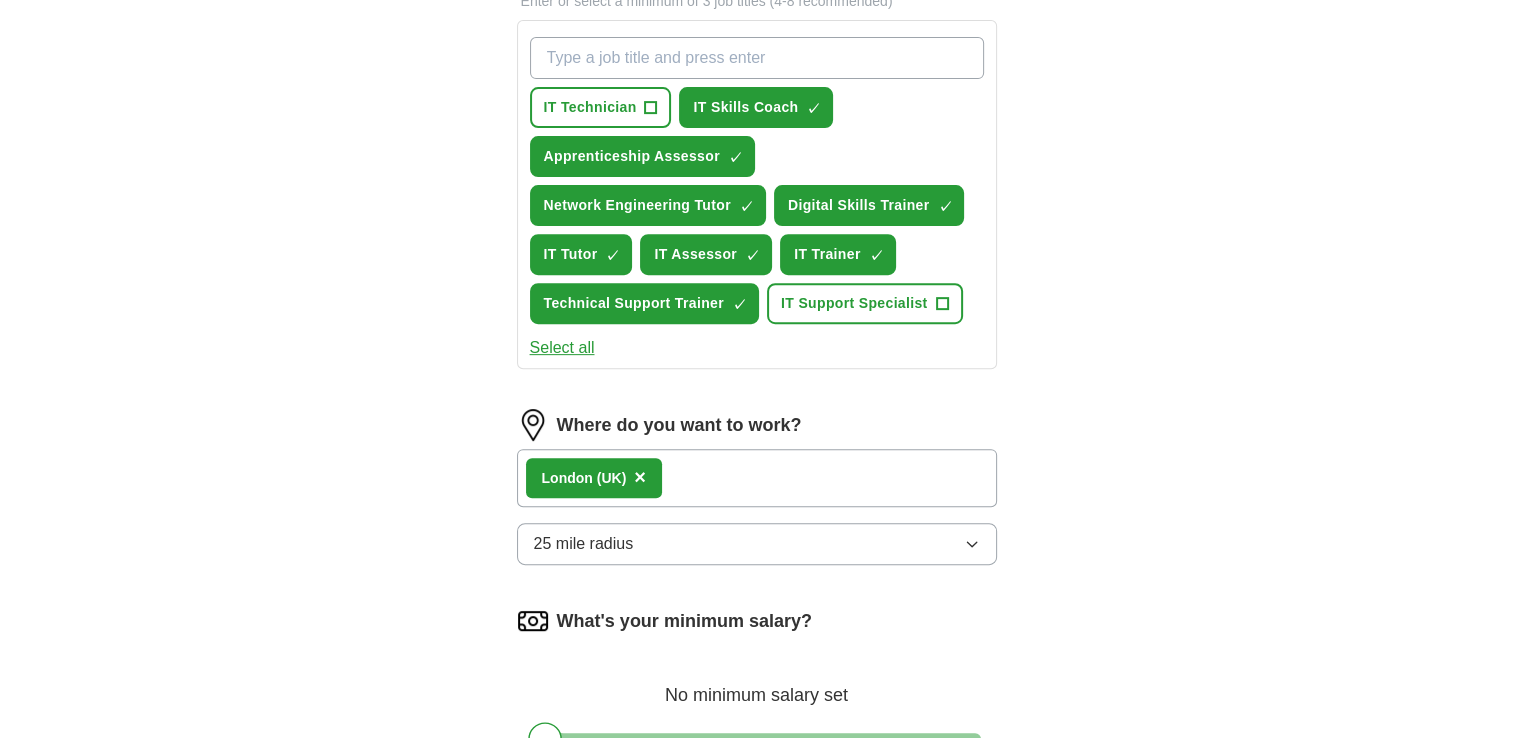 click on "[CITY]   (UK) ×" at bounding box center [757, 478] 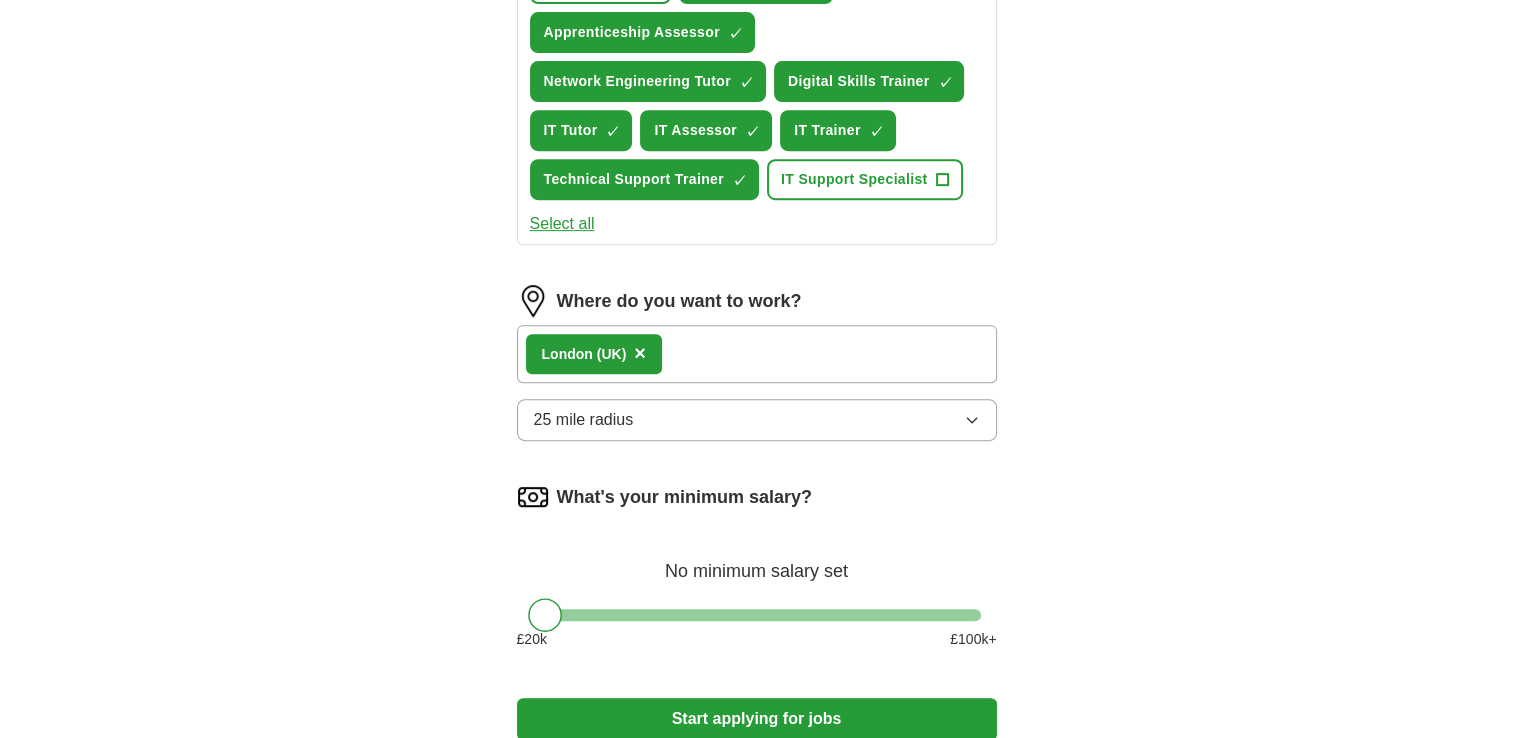 scroll, scrollTop: 840, scrollLeft: 0, axis: vertical 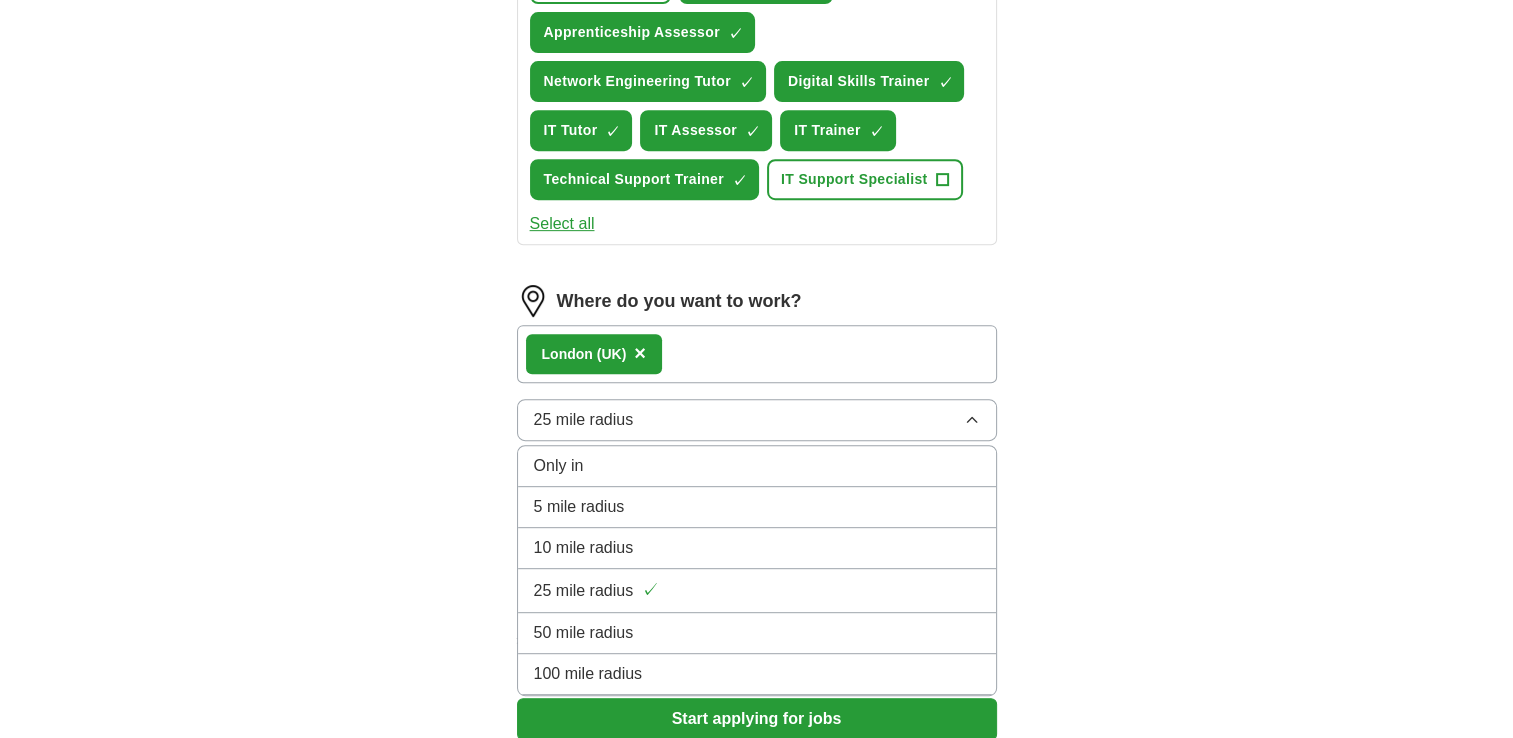 click on "10 mile radius" at bounding box center [757, 548] 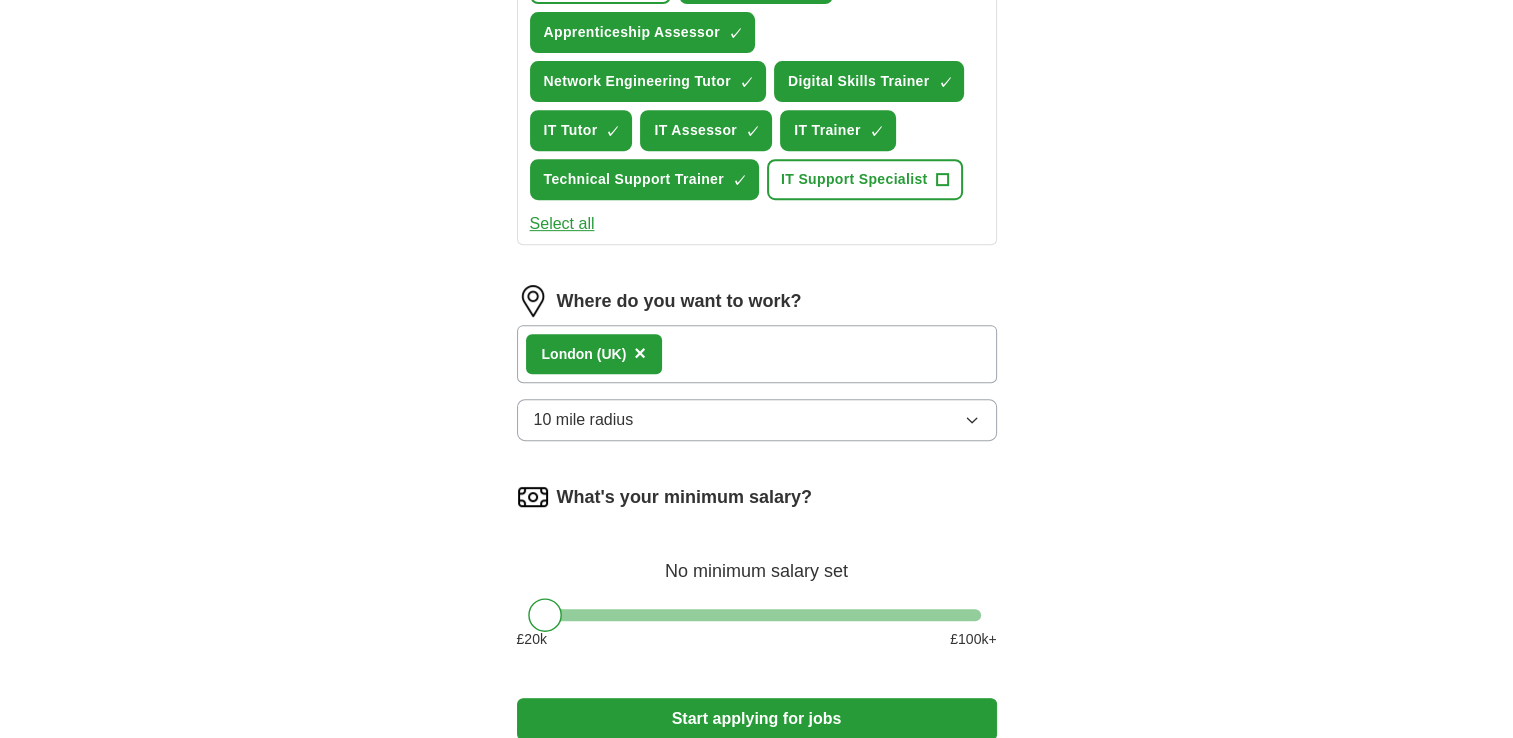 click on "10 mile radius" at bounding box center [757, 420] 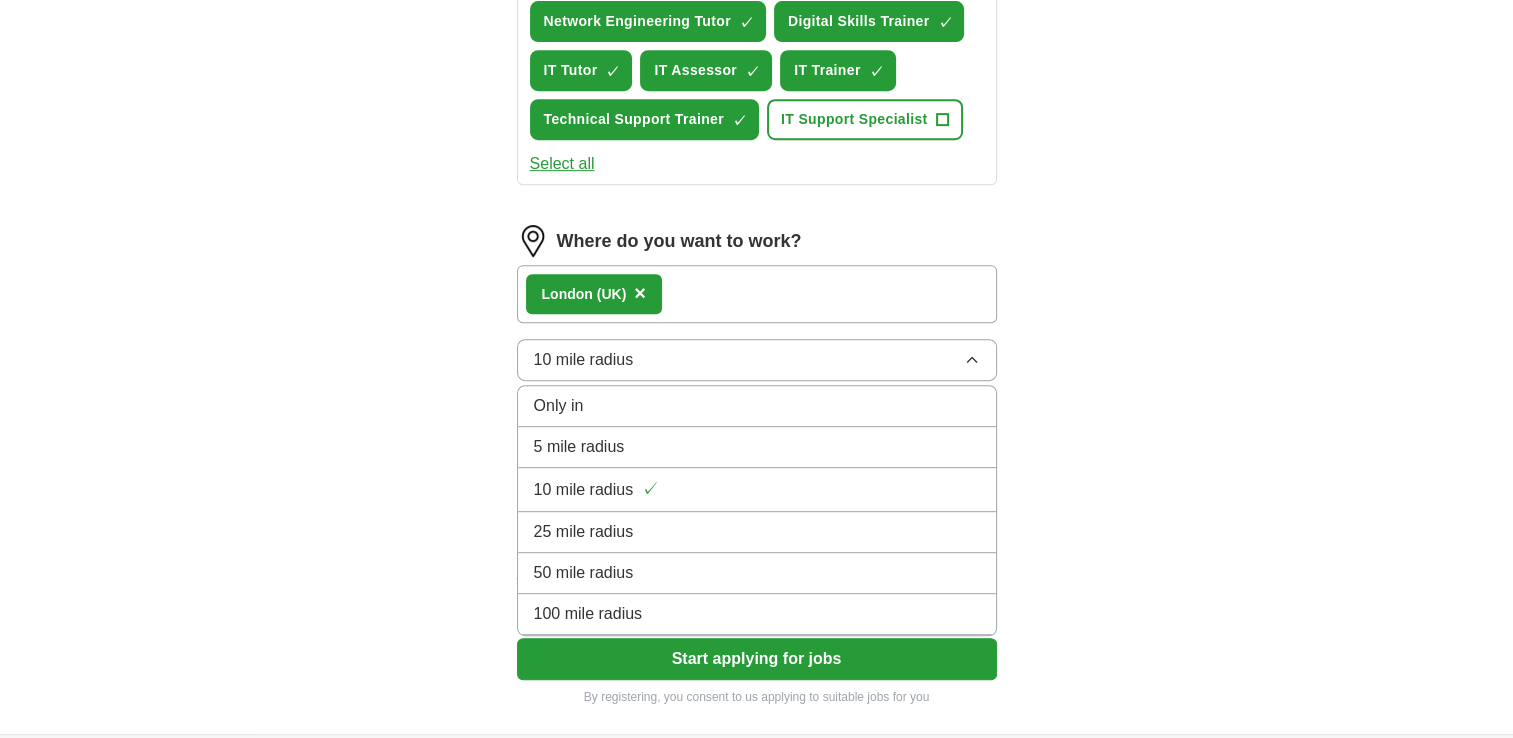 scroll, scrollTop: 1100, scrollLeft: 0, axis: vertical 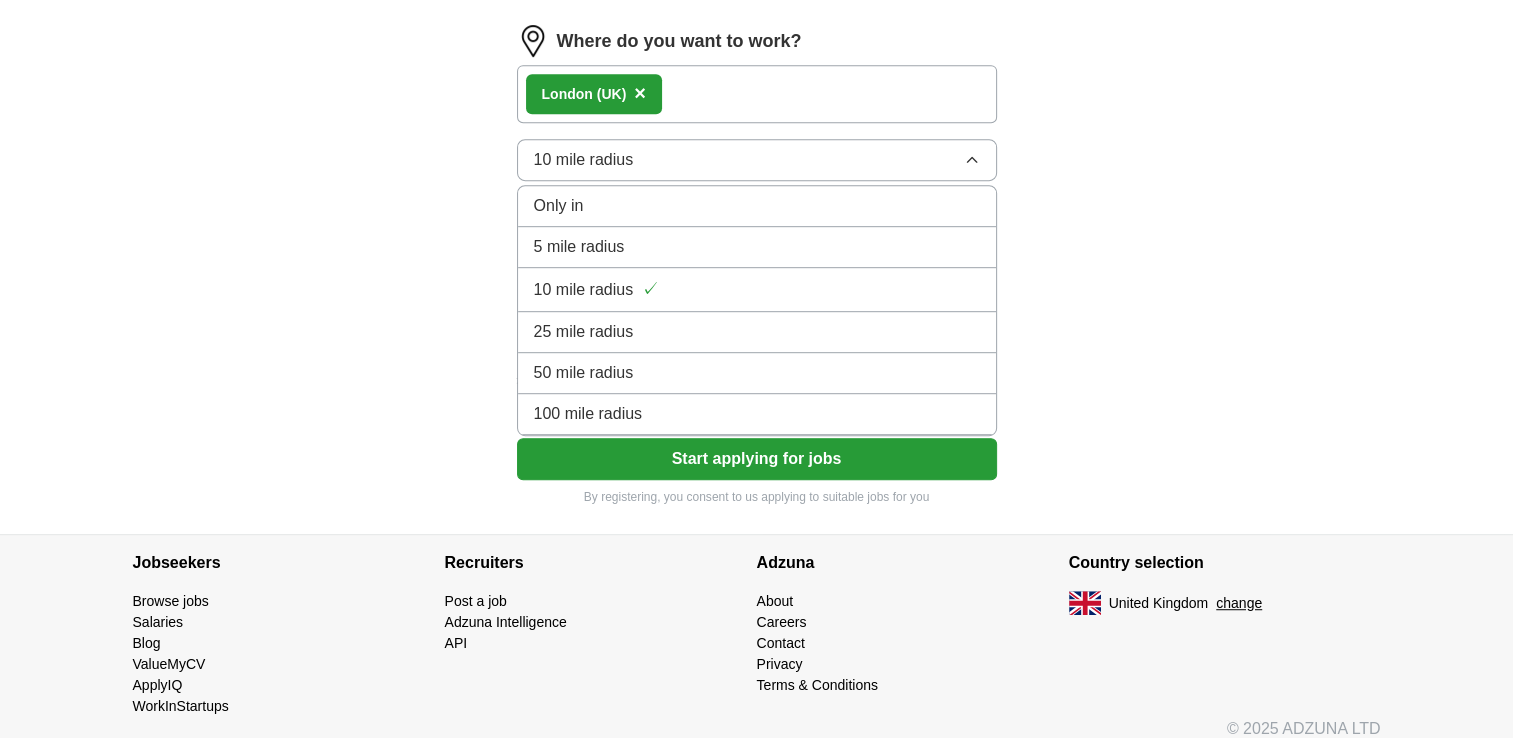 click on "25 mile radius" at bounding box center [757, 332] 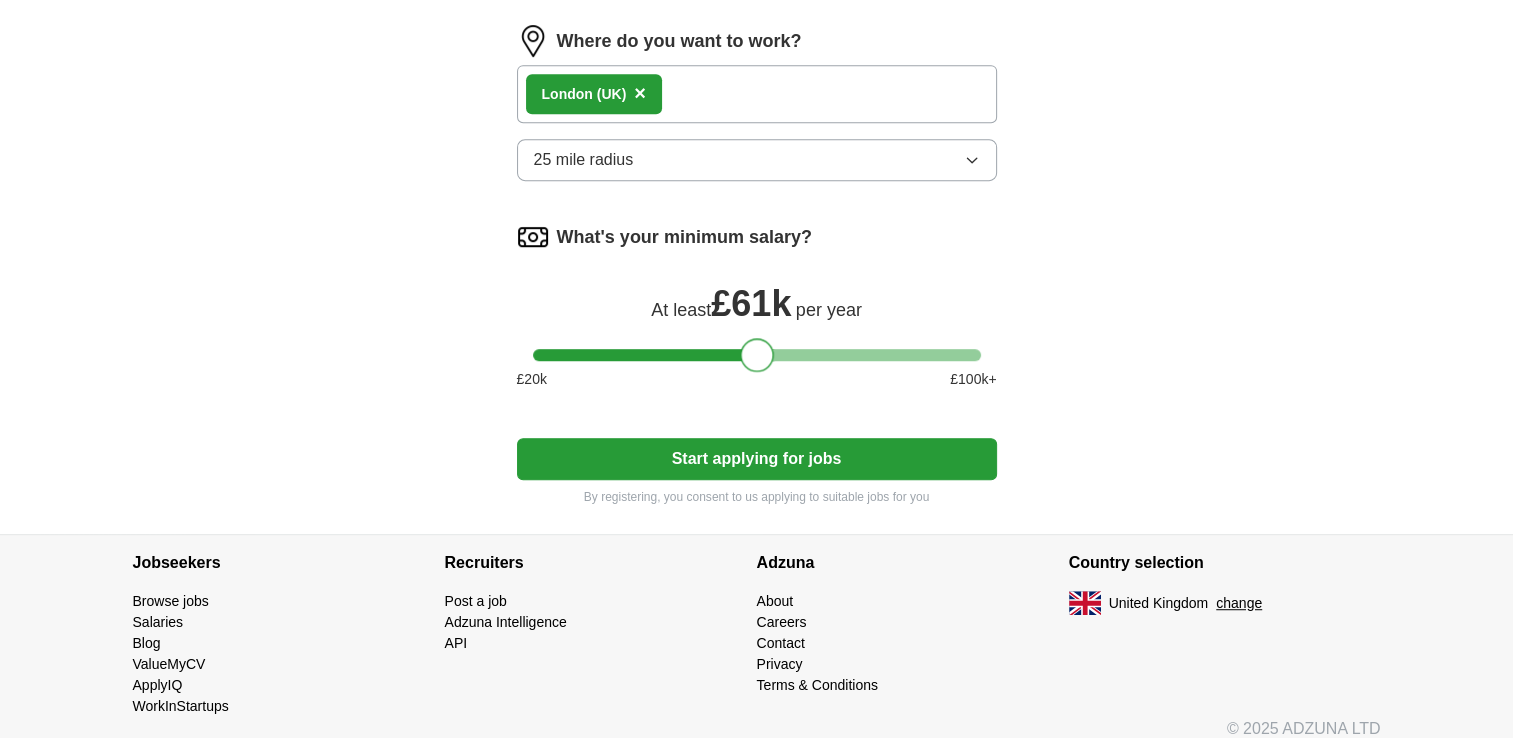 click at bounding box center (757, 355) 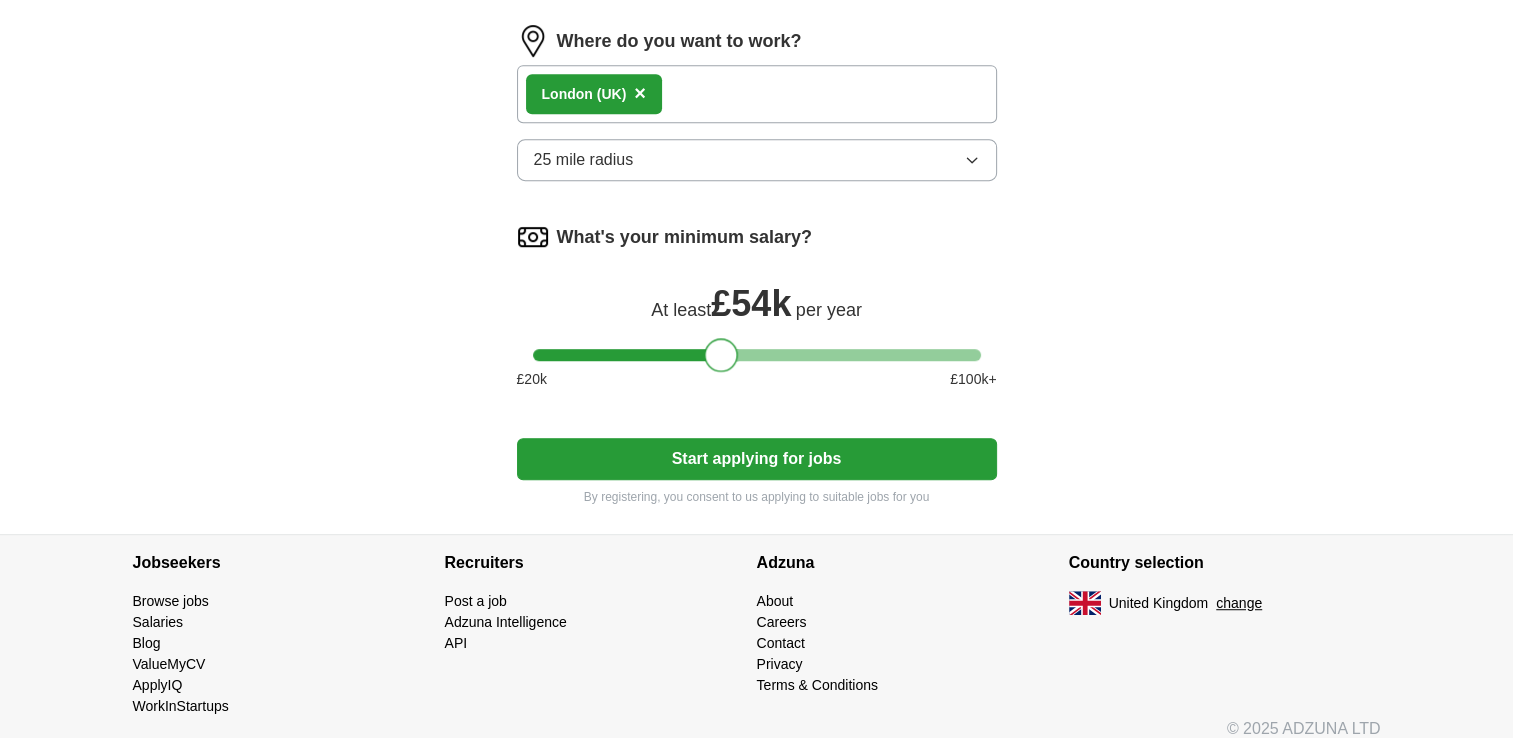 click at bounding box center [757, 355] 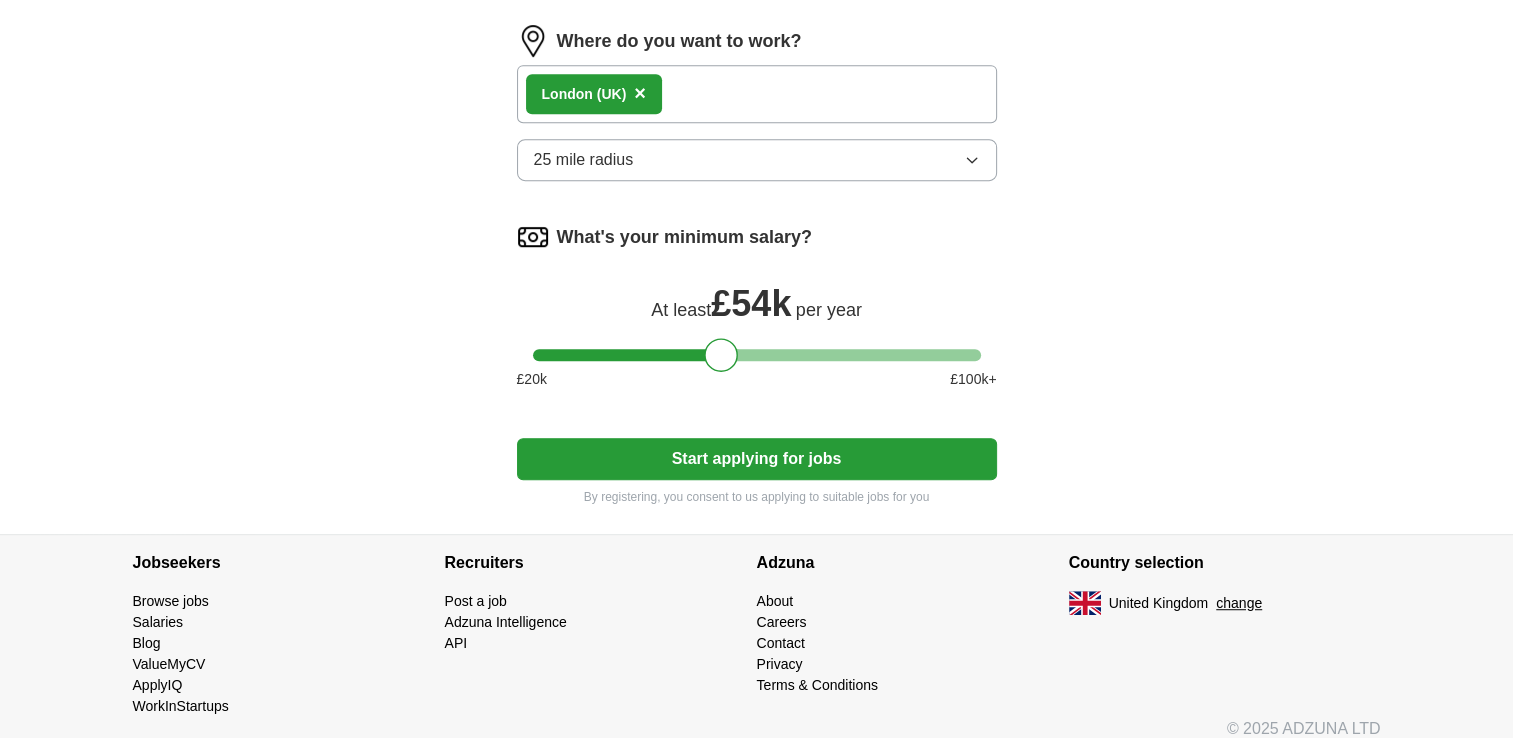 click on "What's your minimum salary? At least  £ 54k   per year £ 20 k £ 100 k+" at bounding box center [757, 313] 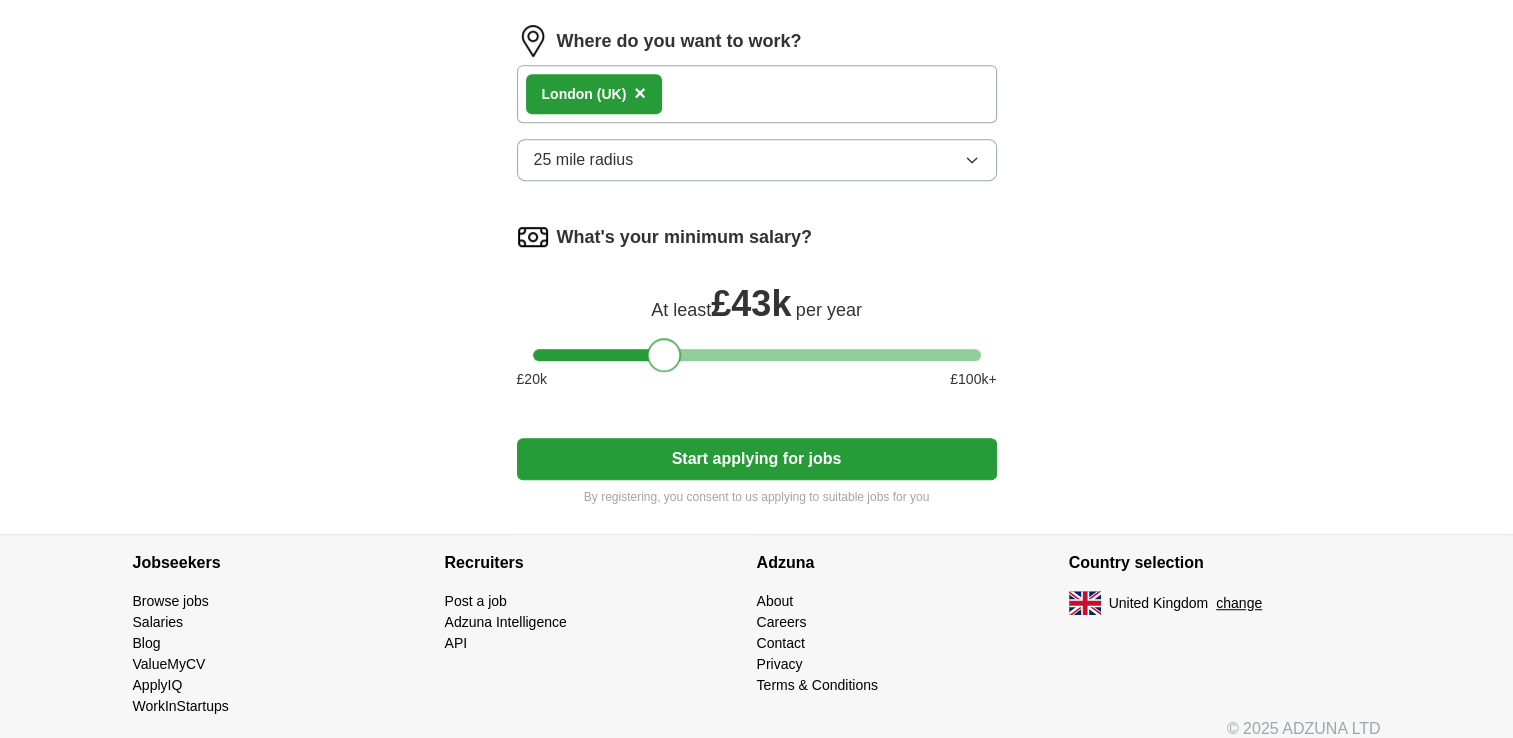 click at bounding box center (757, 355) 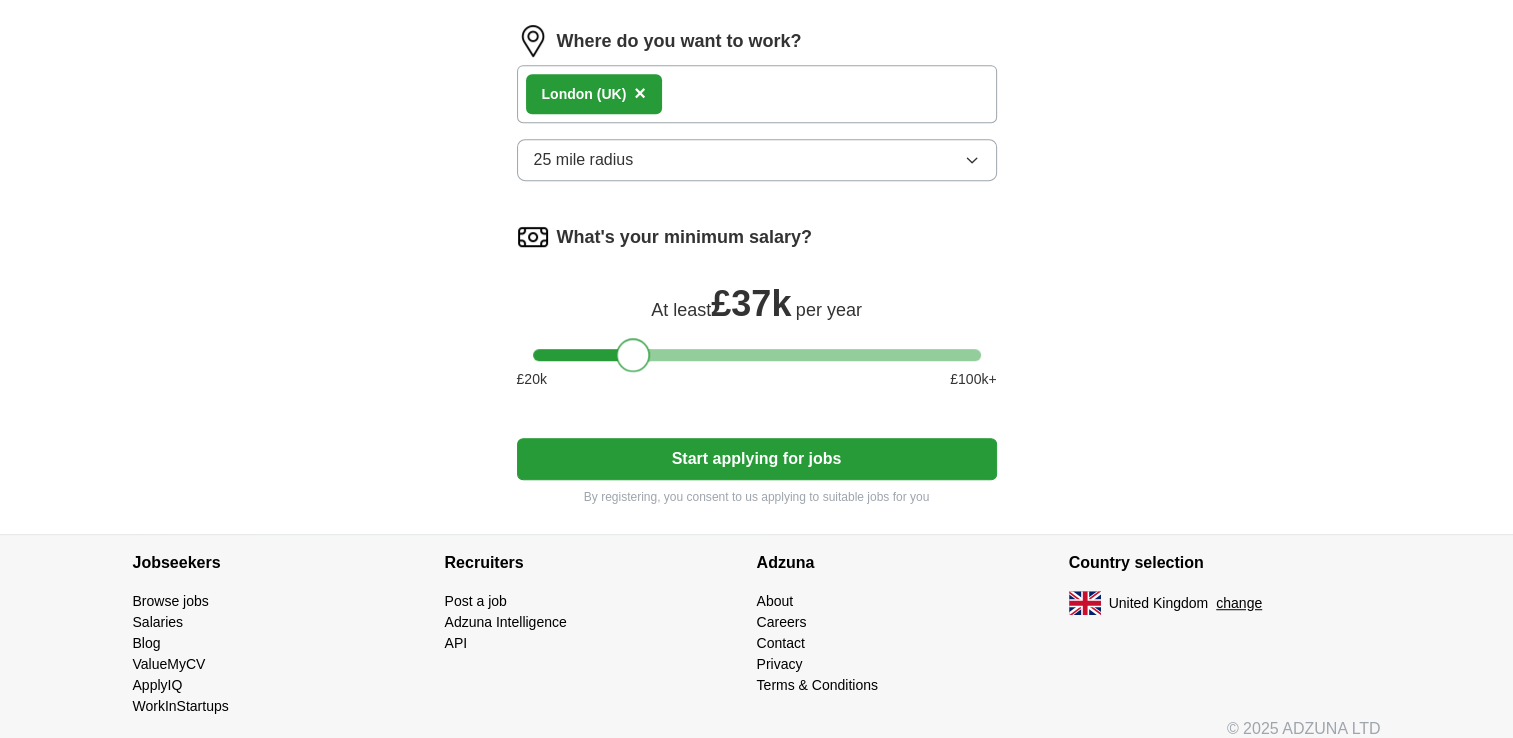 click at bounding box center [757, 355] 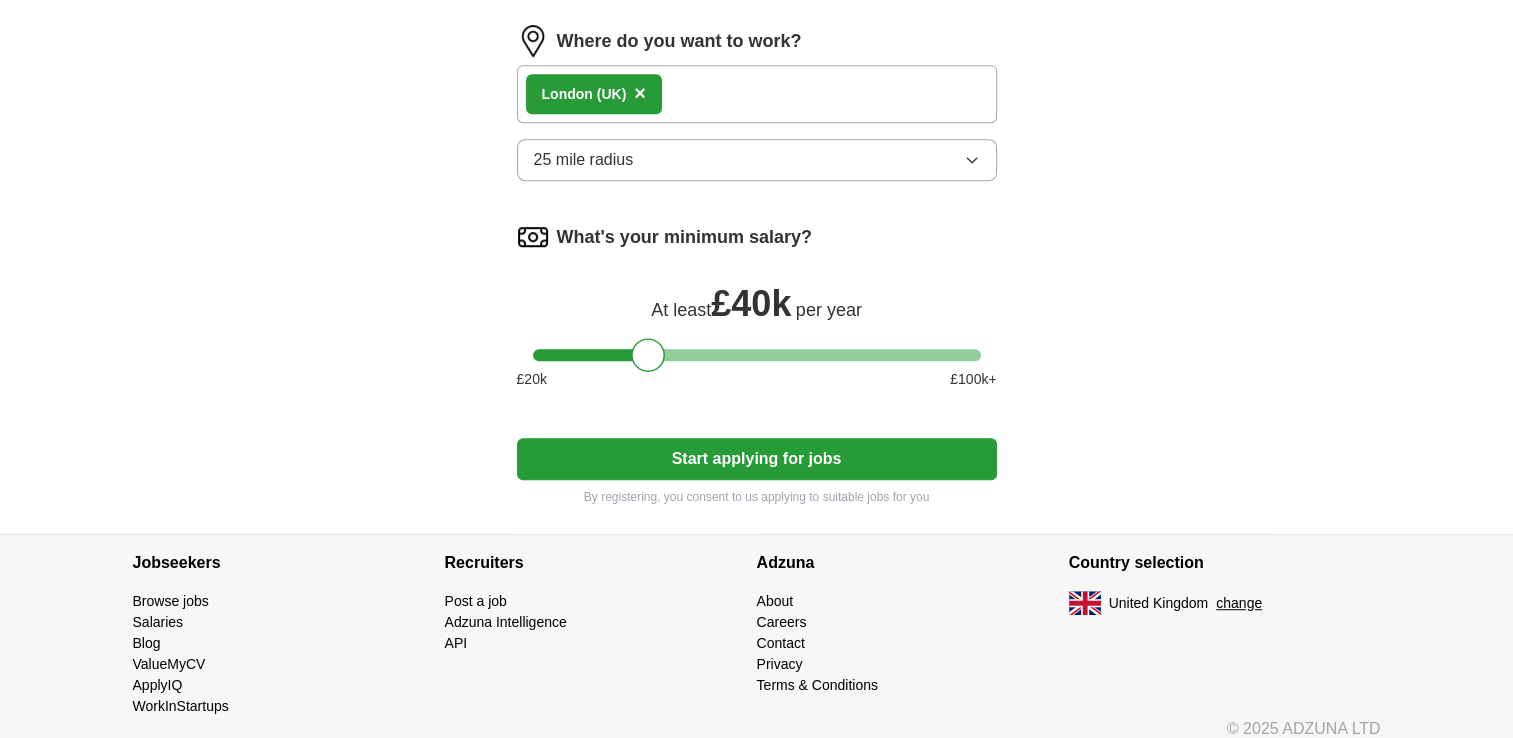 click on "Start applying for jobs" at bounding box center [757, 459] 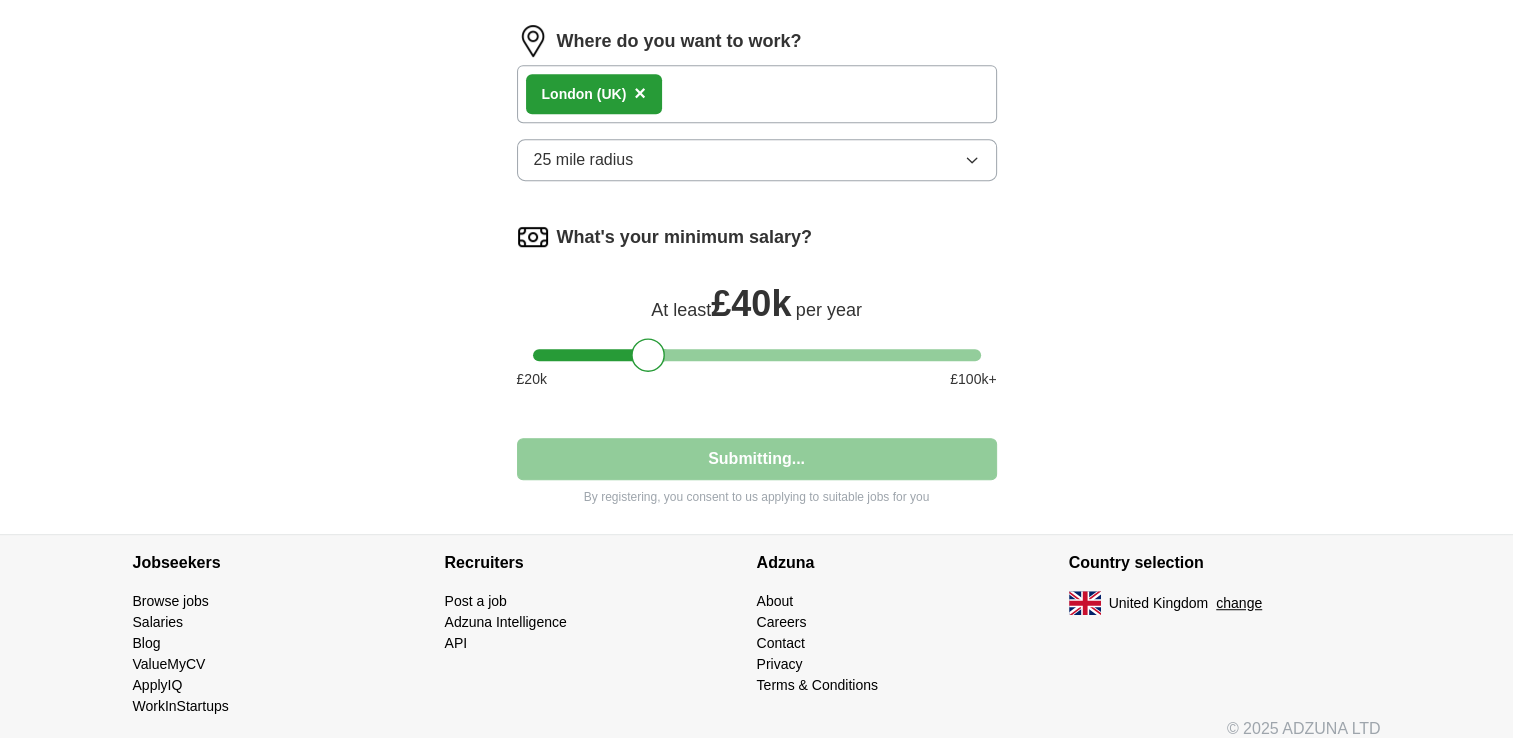 select on "**" 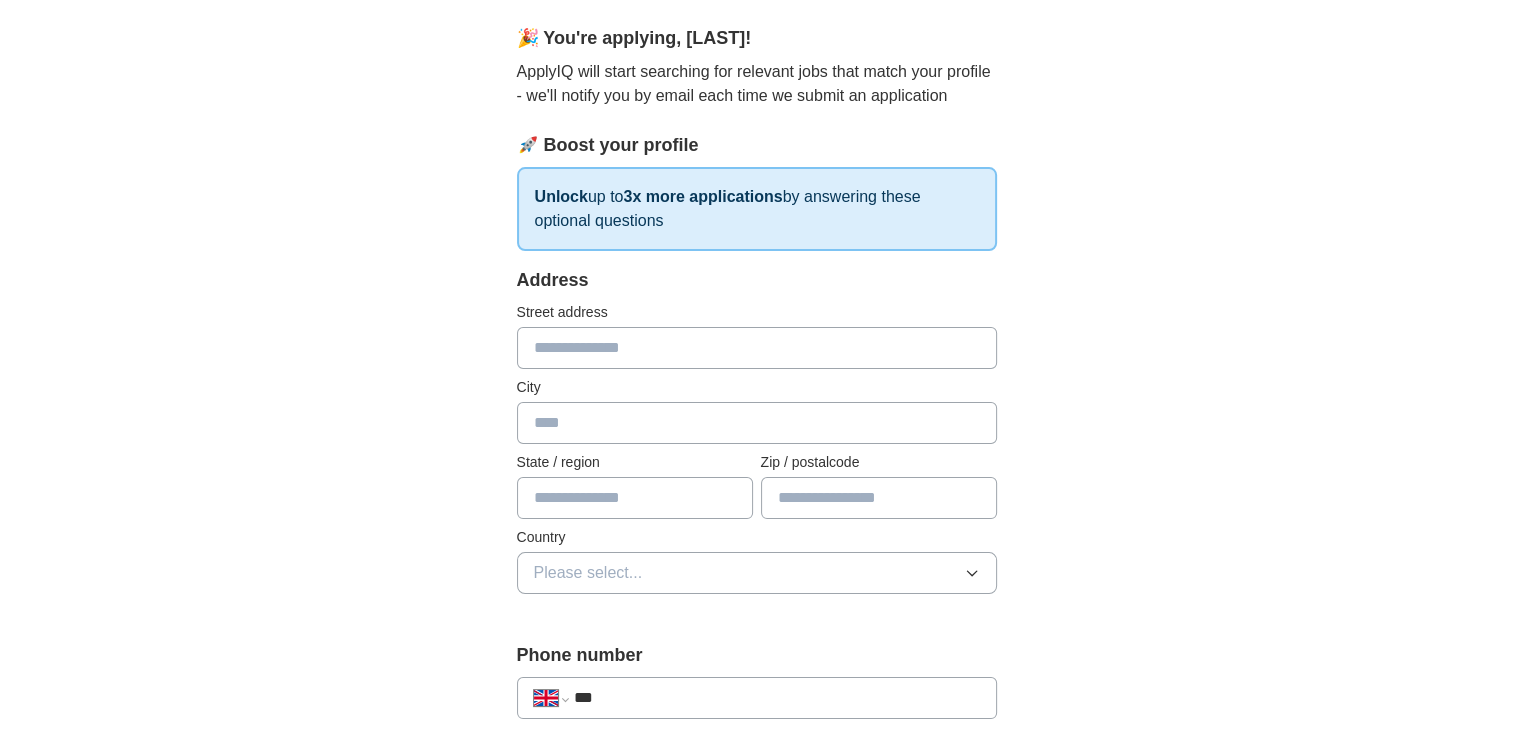 scroll, scrollTop: 170, scrollLeft: 0, axis: vertical 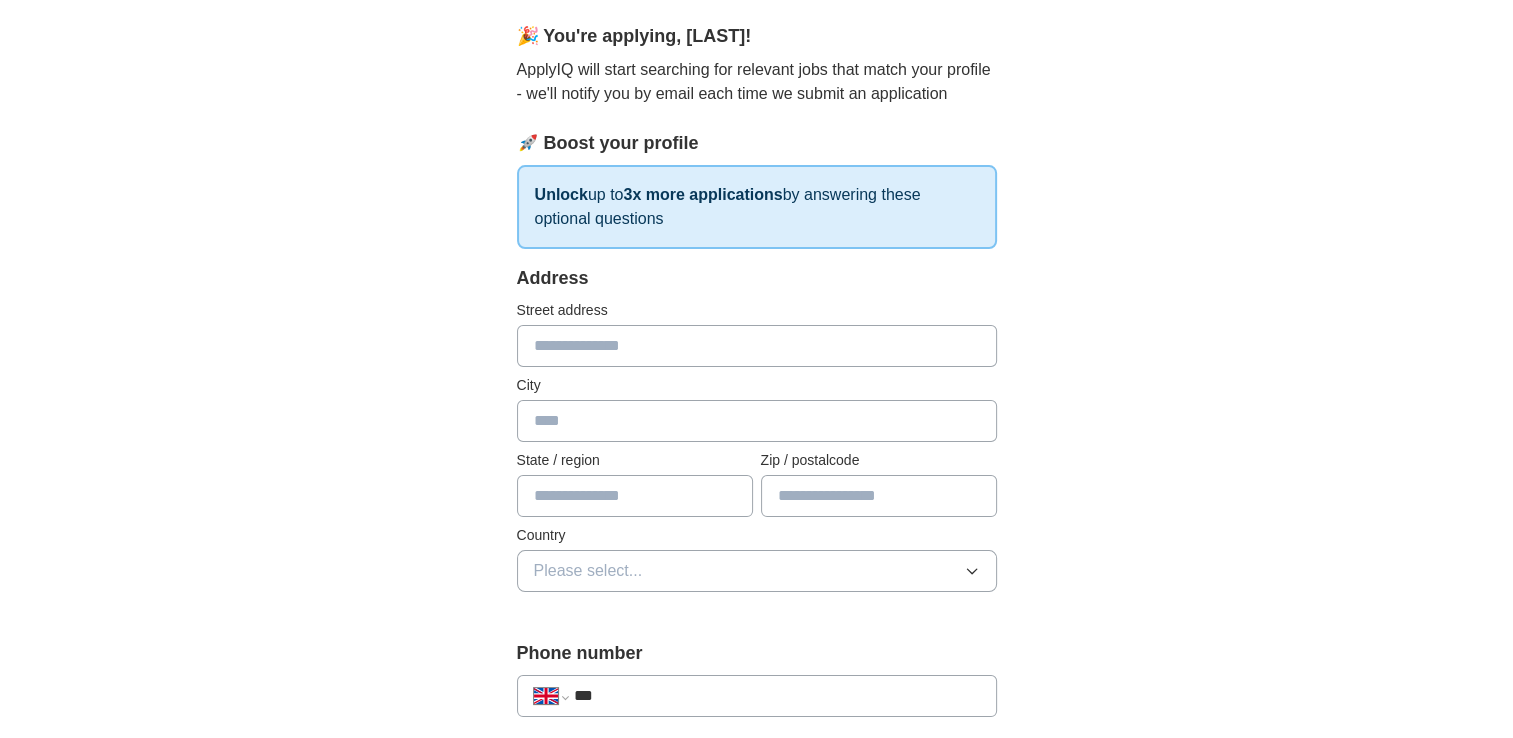 click at bounding box center [757, 346] 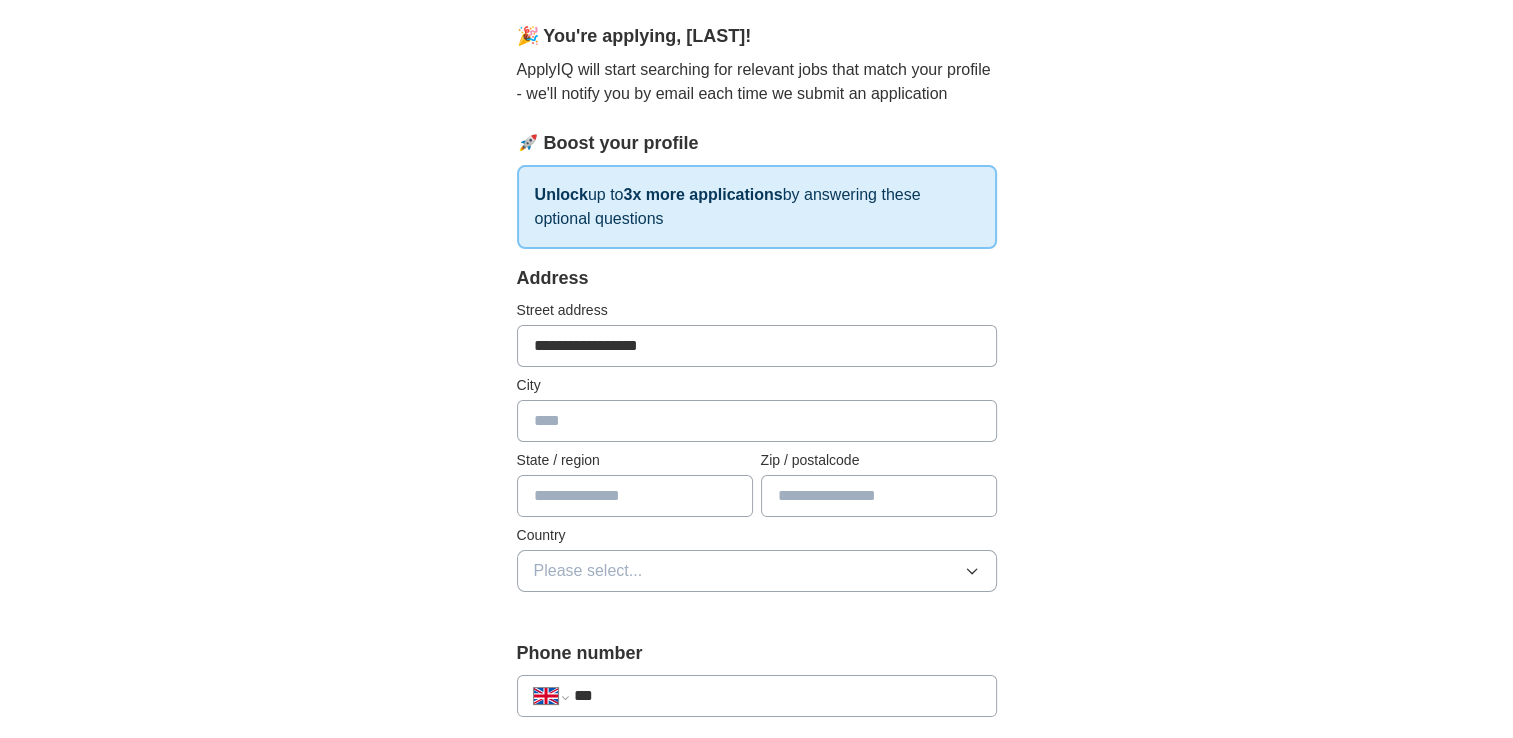 type on "******" 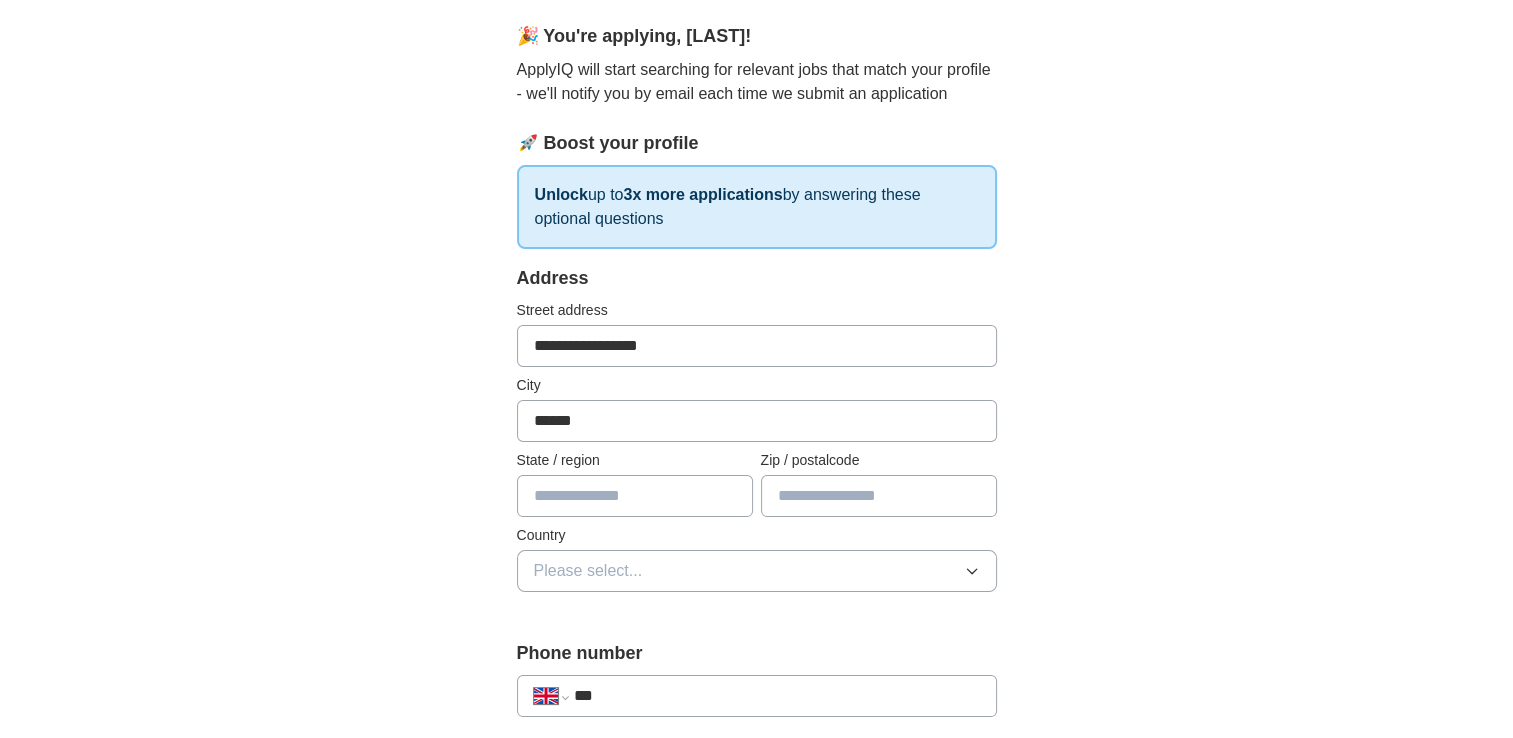 type on "******" 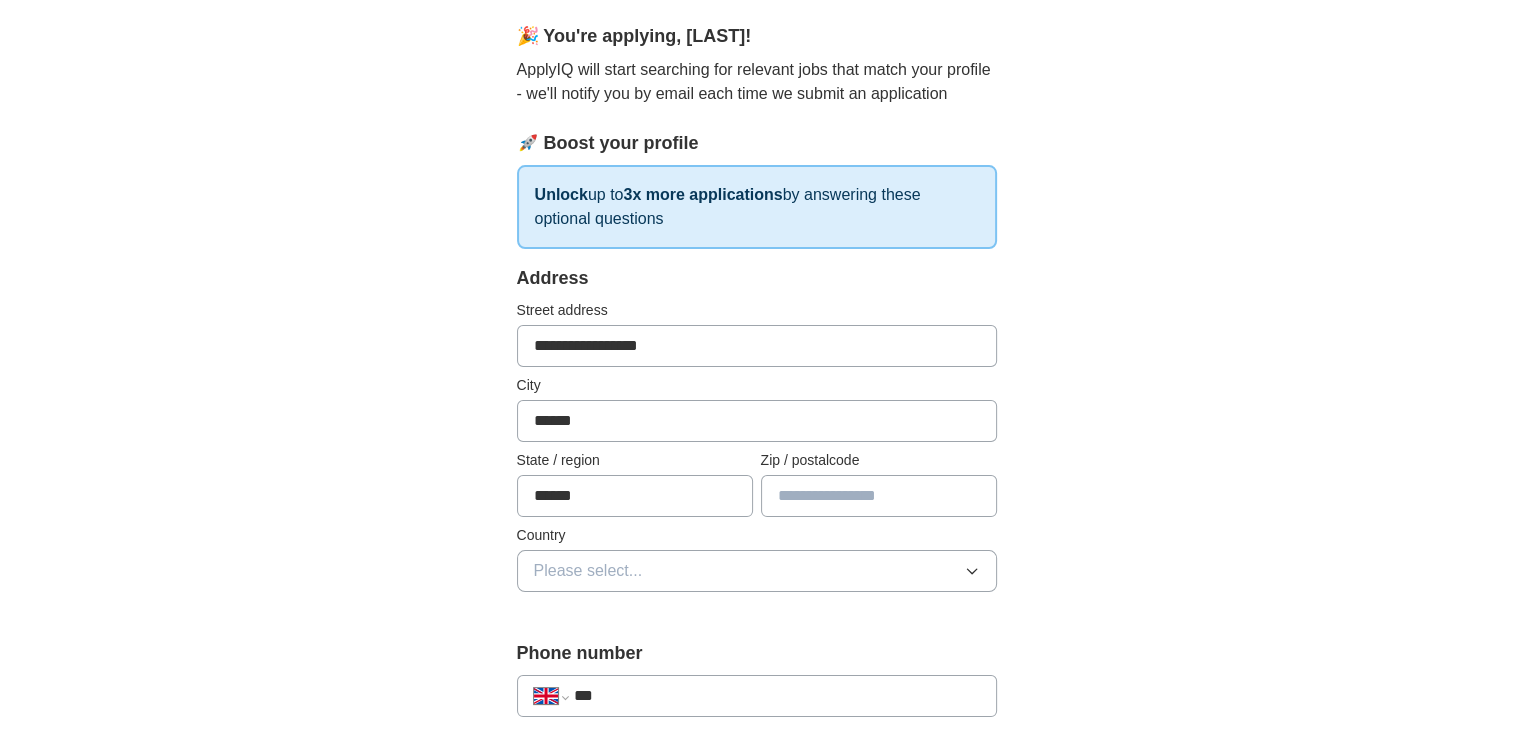 type on "********" 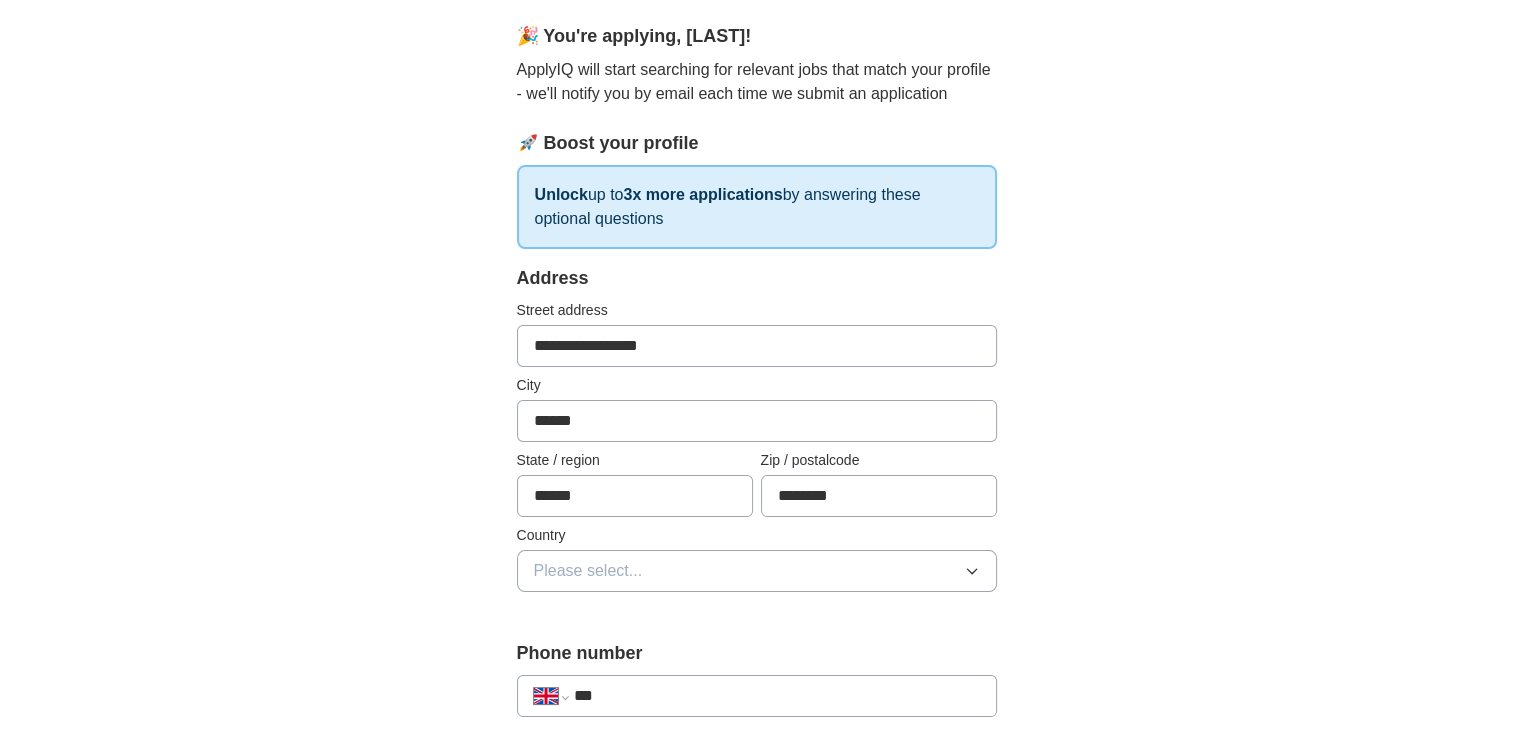 click on "Please select..." at bounding box center (588, 571) 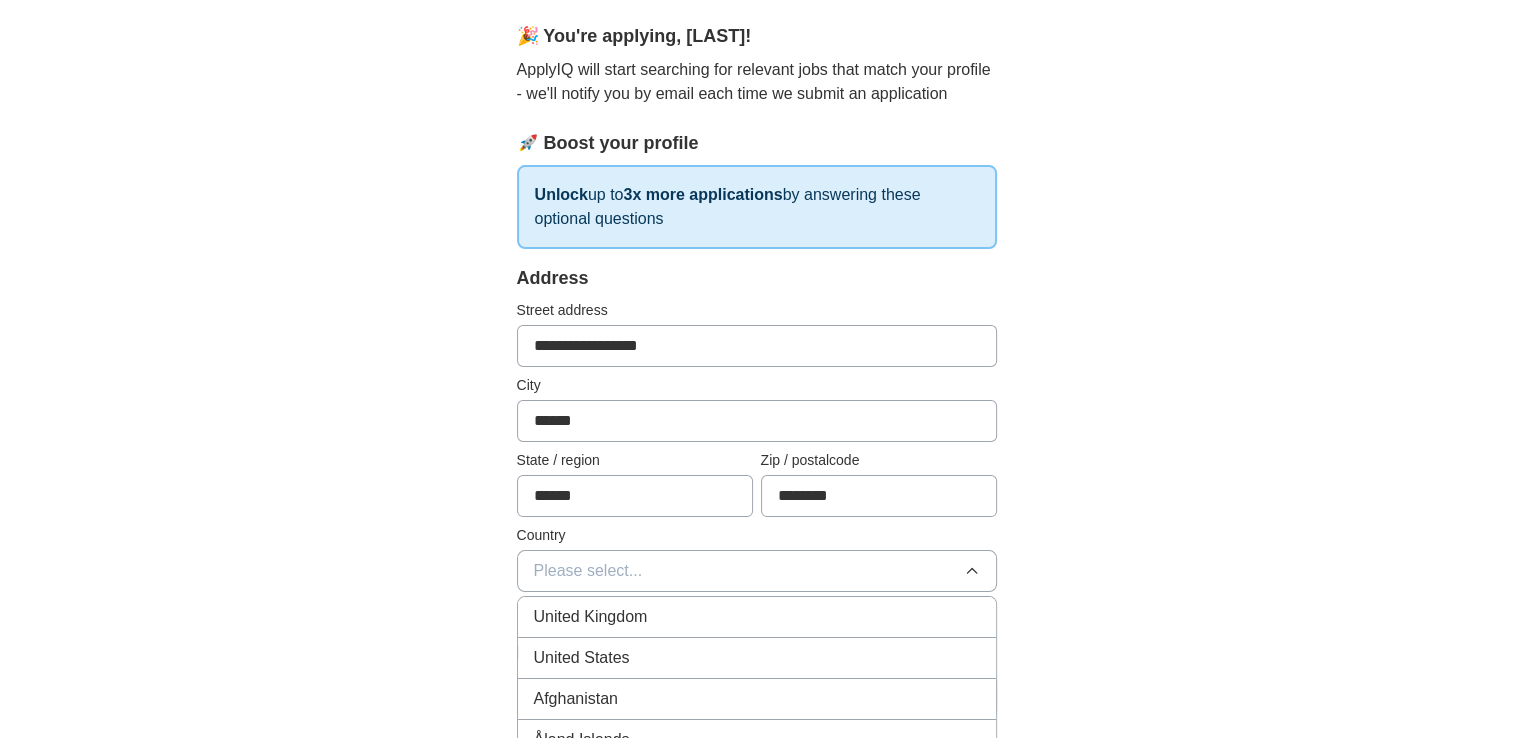 click on "United Kingdom" at bounding box center (591, 617) 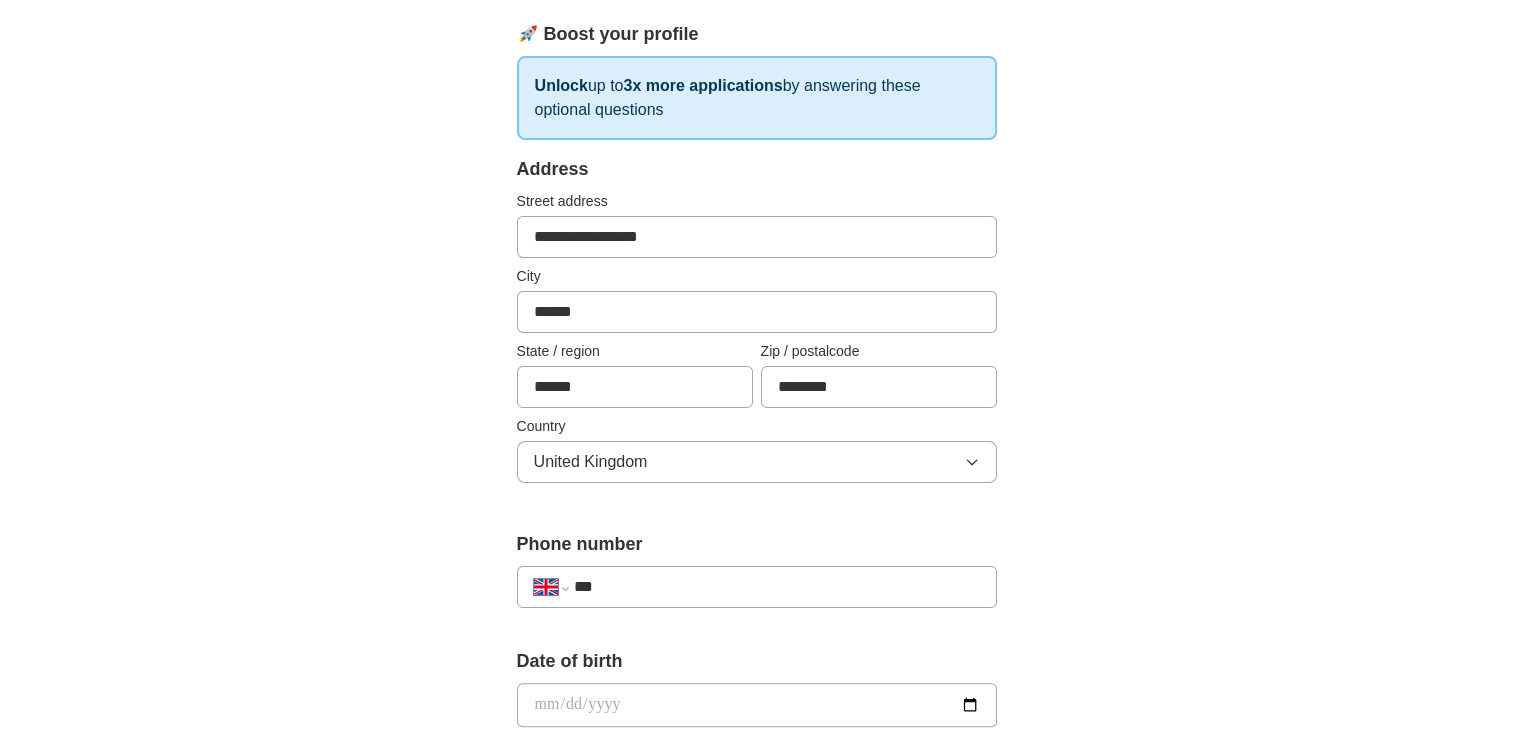 scroll, scrollTop: 280, scrollLeft: 0, axis: vertical 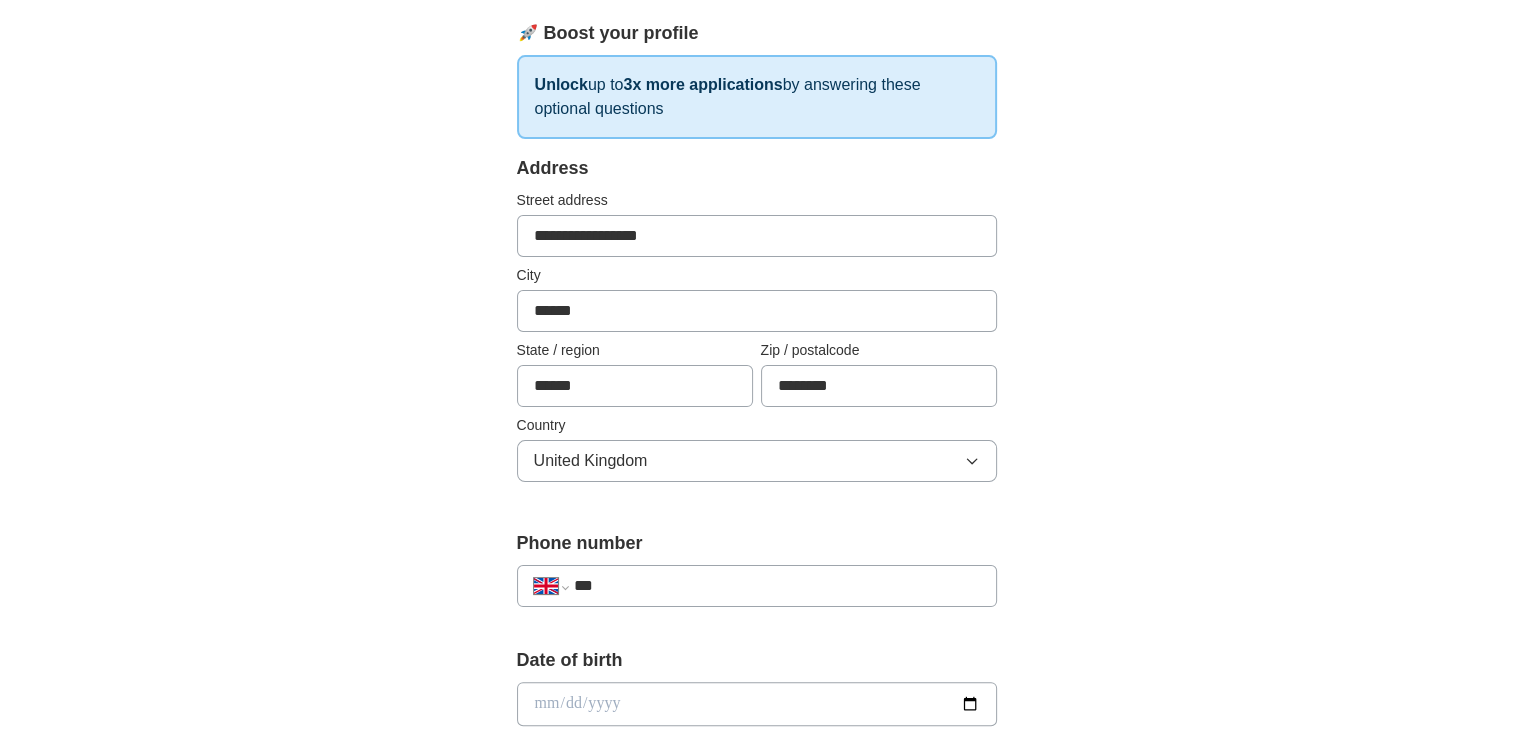 click on "***" at bounding box center [776, 586] 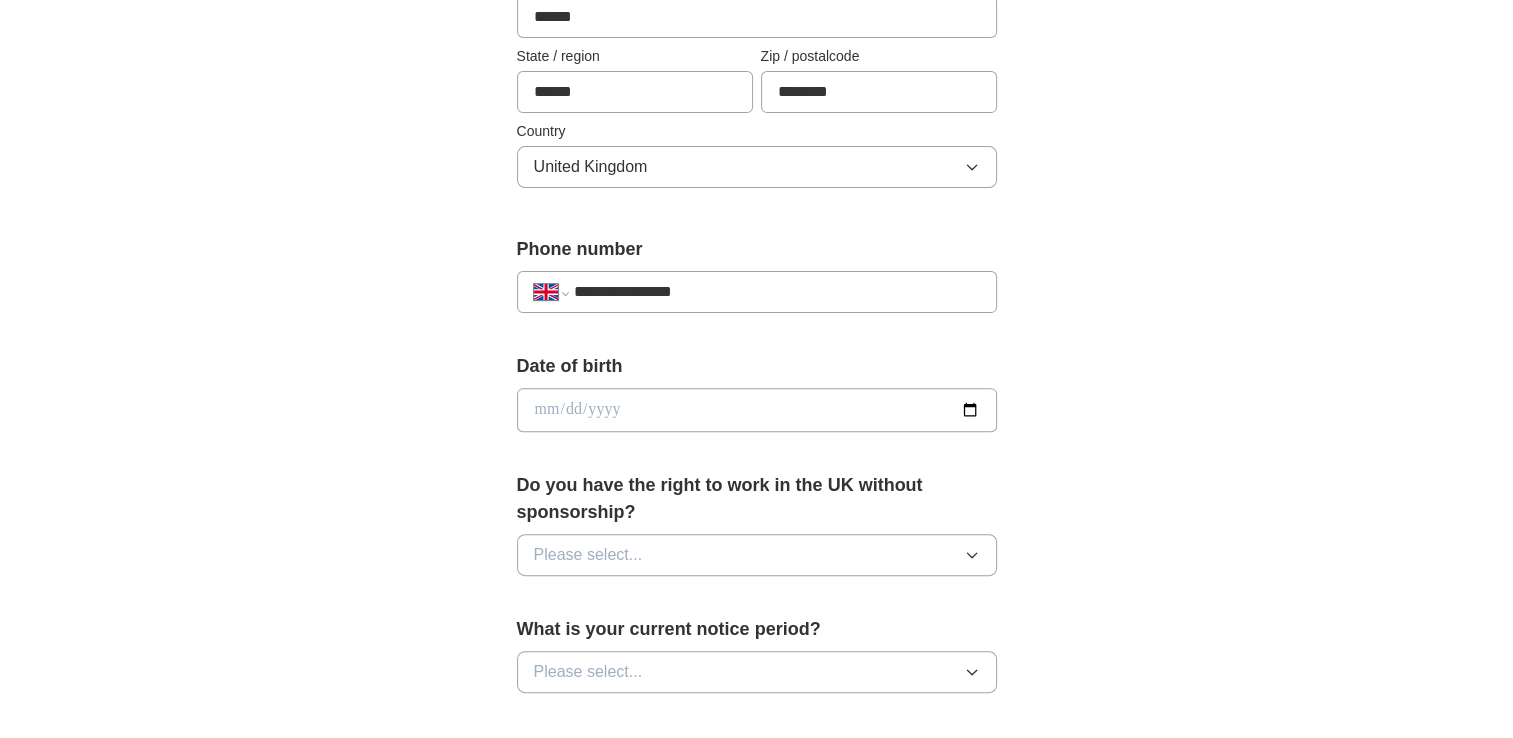 scroll, scrollTop: 591, scrollLeft: 0, axis: vertical 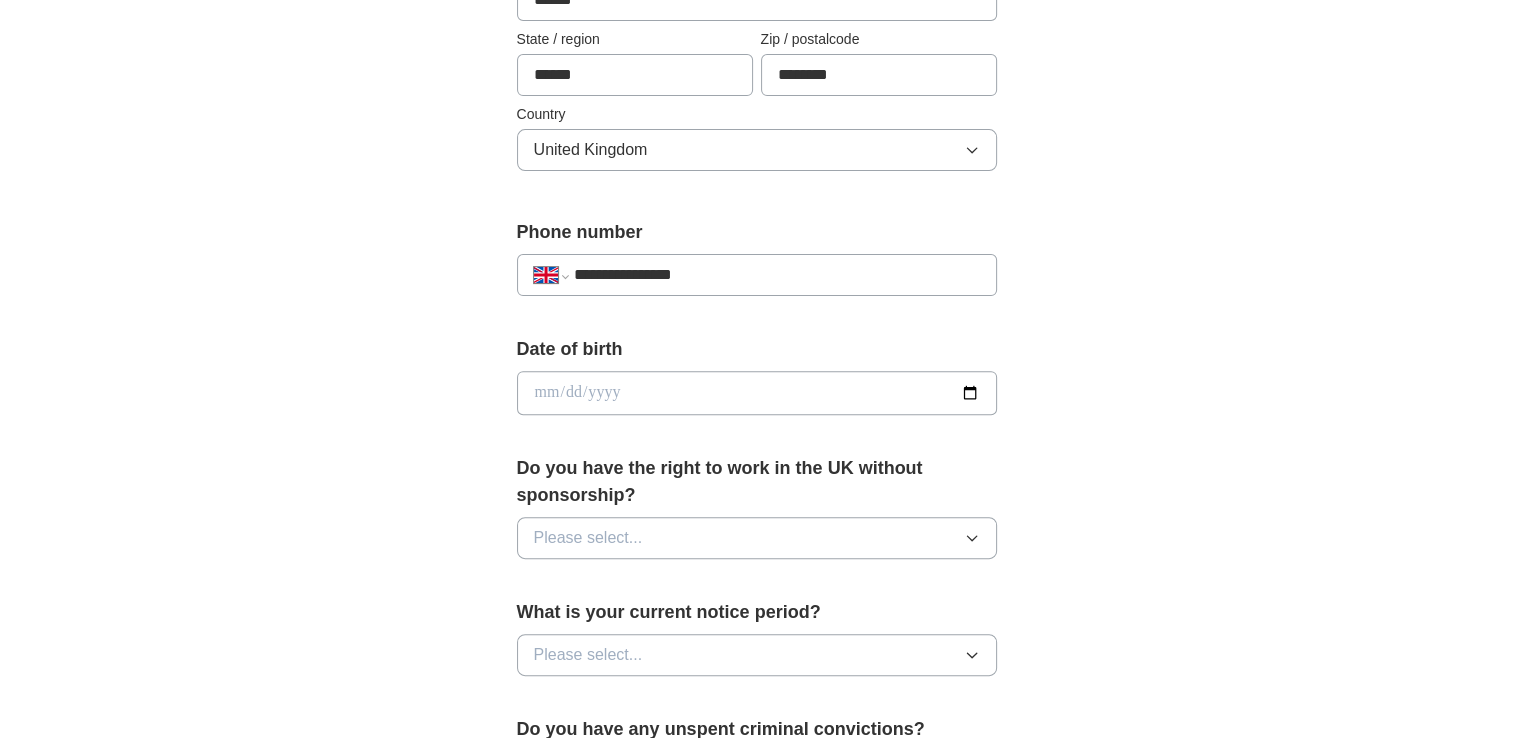 type on "**********" 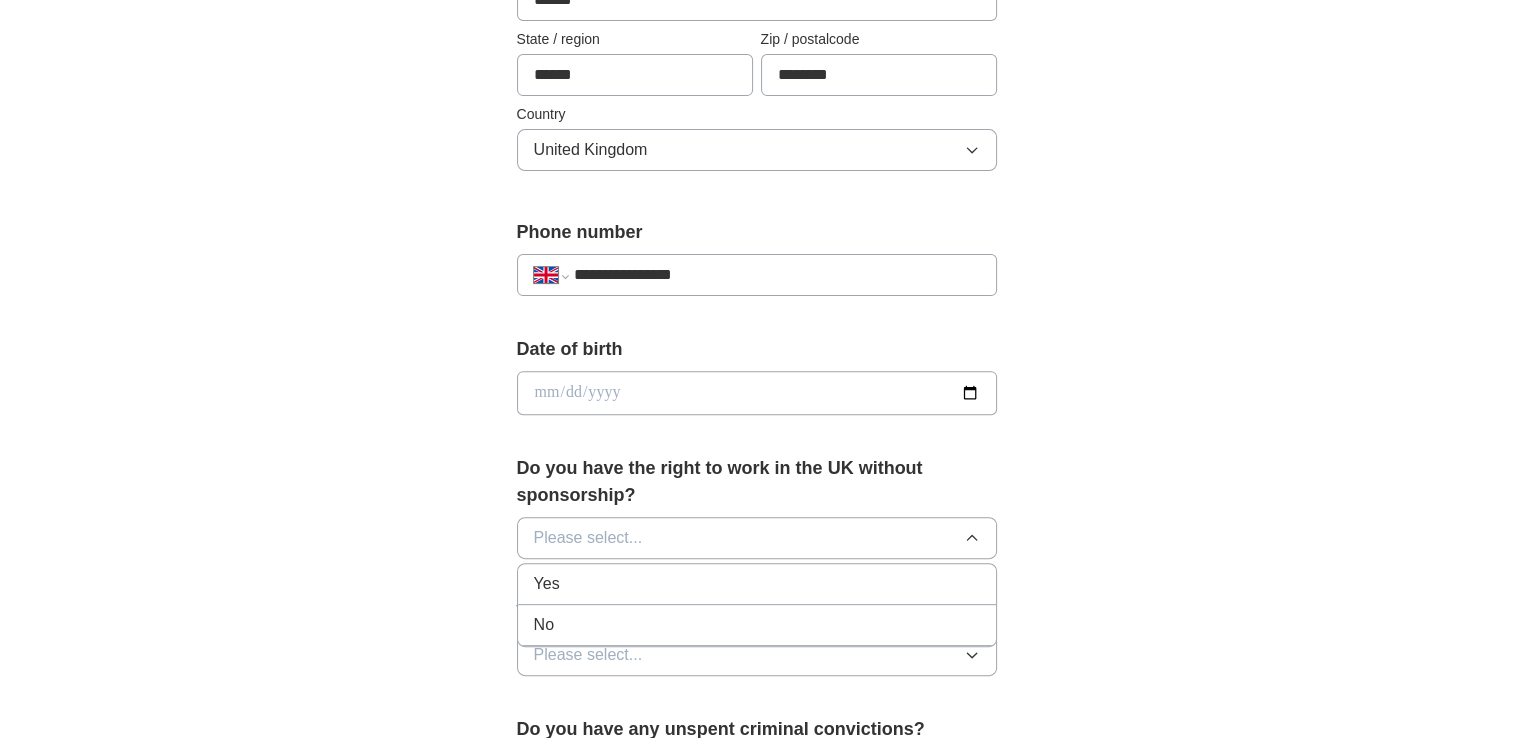 click on "Yes" at bounding box center [757, 584] 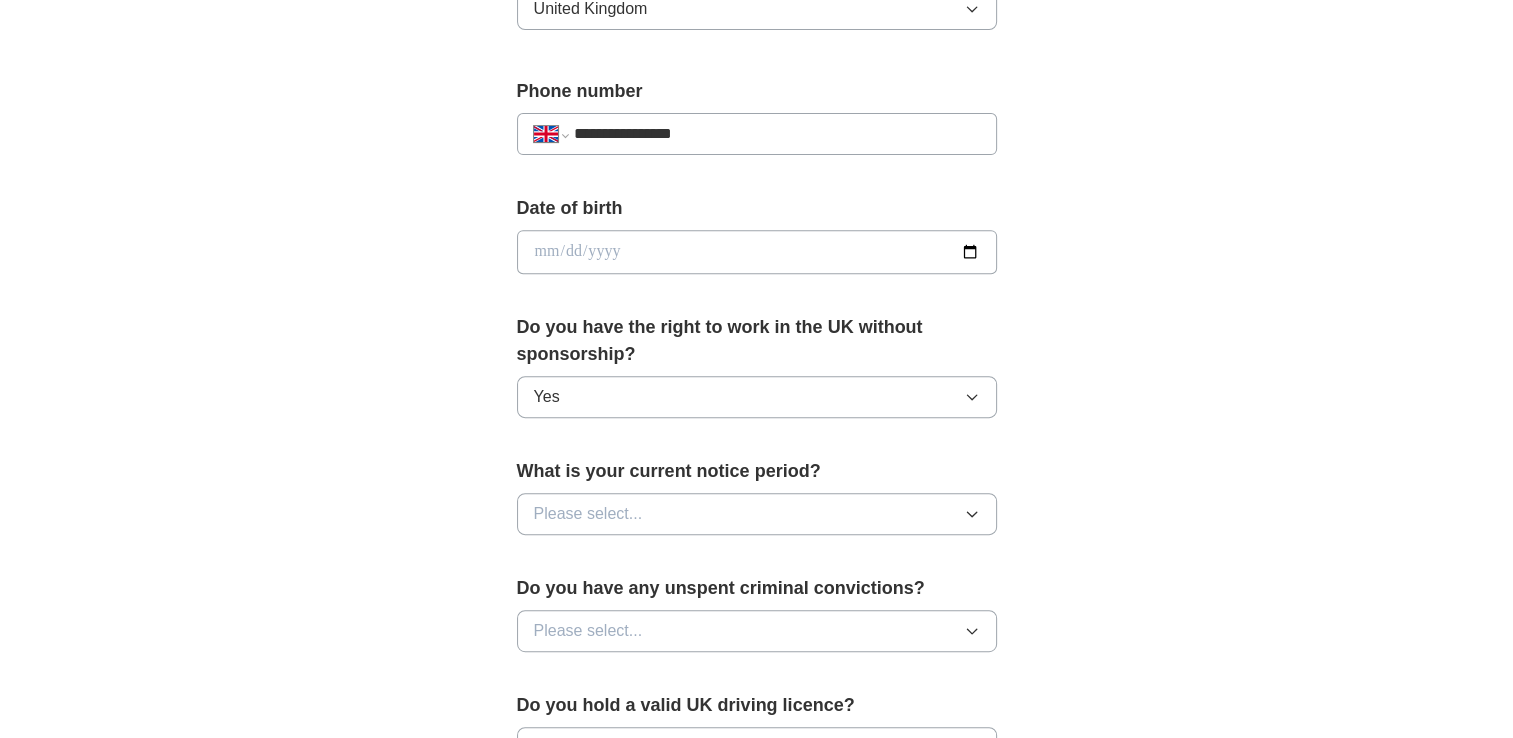 scroll, scrollTop: 748, scrollLeft: 0, axis: vertical 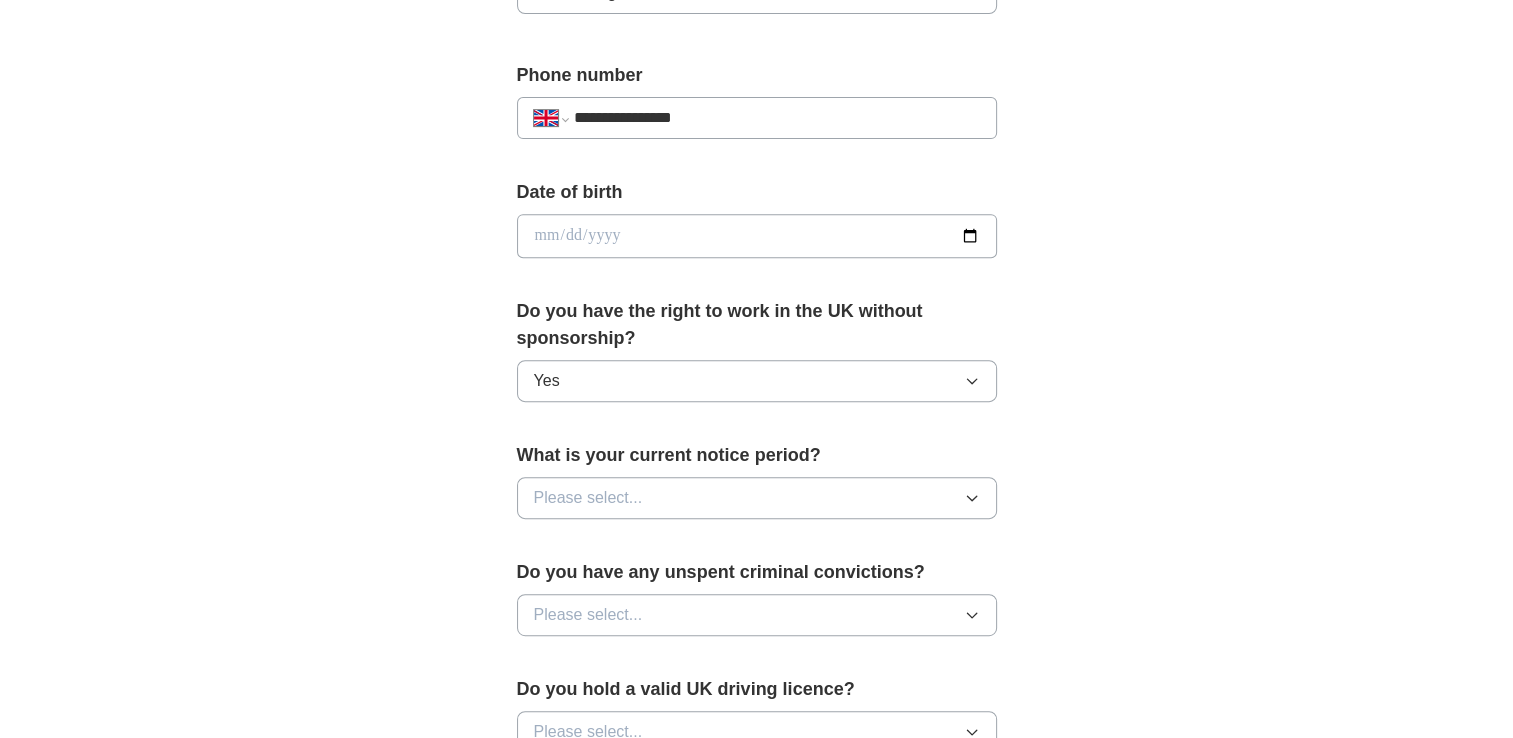 click on "Please select..." at bounding box center (757, 498) 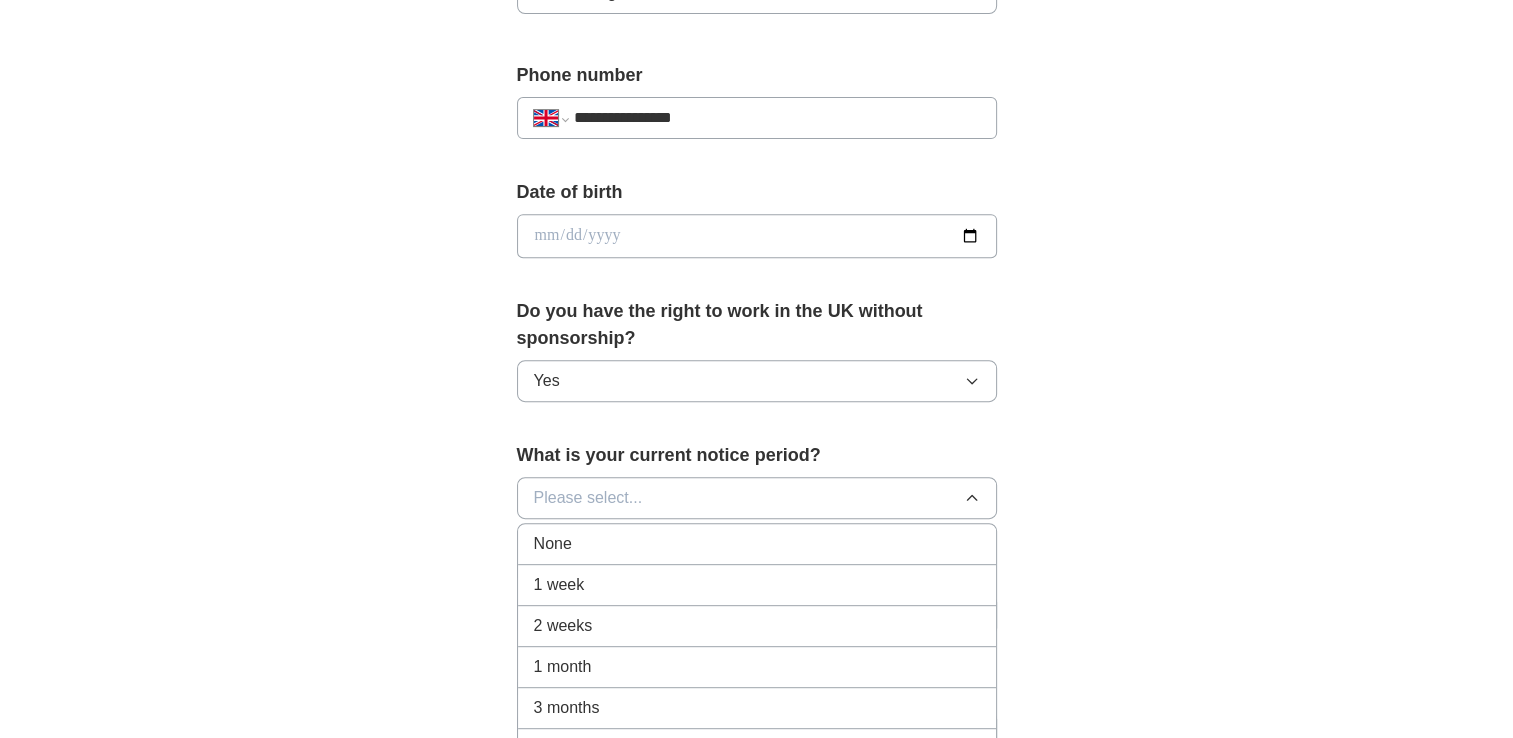 click on "None" at bounding box center (757, 544) 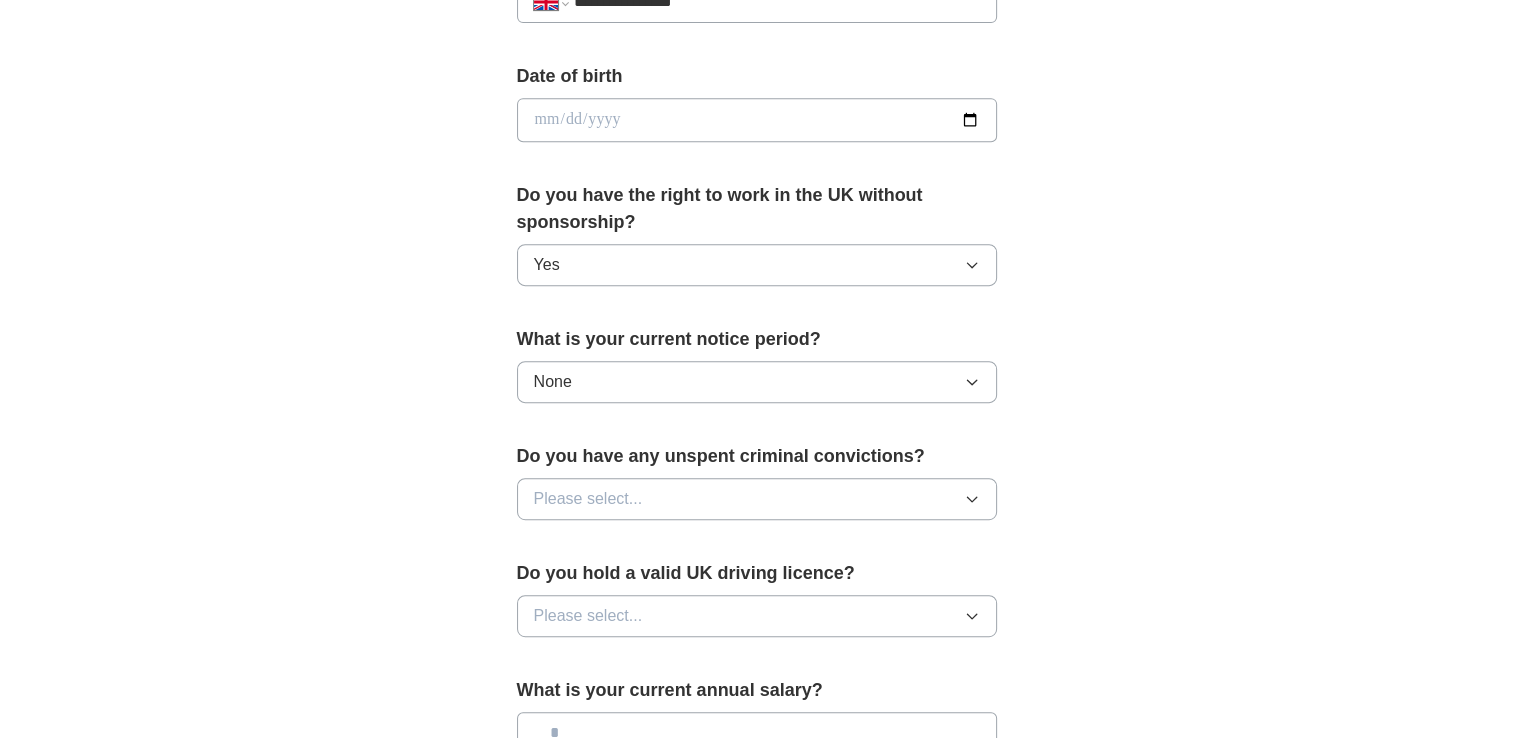 scroll, scrollTop: 864, scrollLeft: 0, axis: vertical 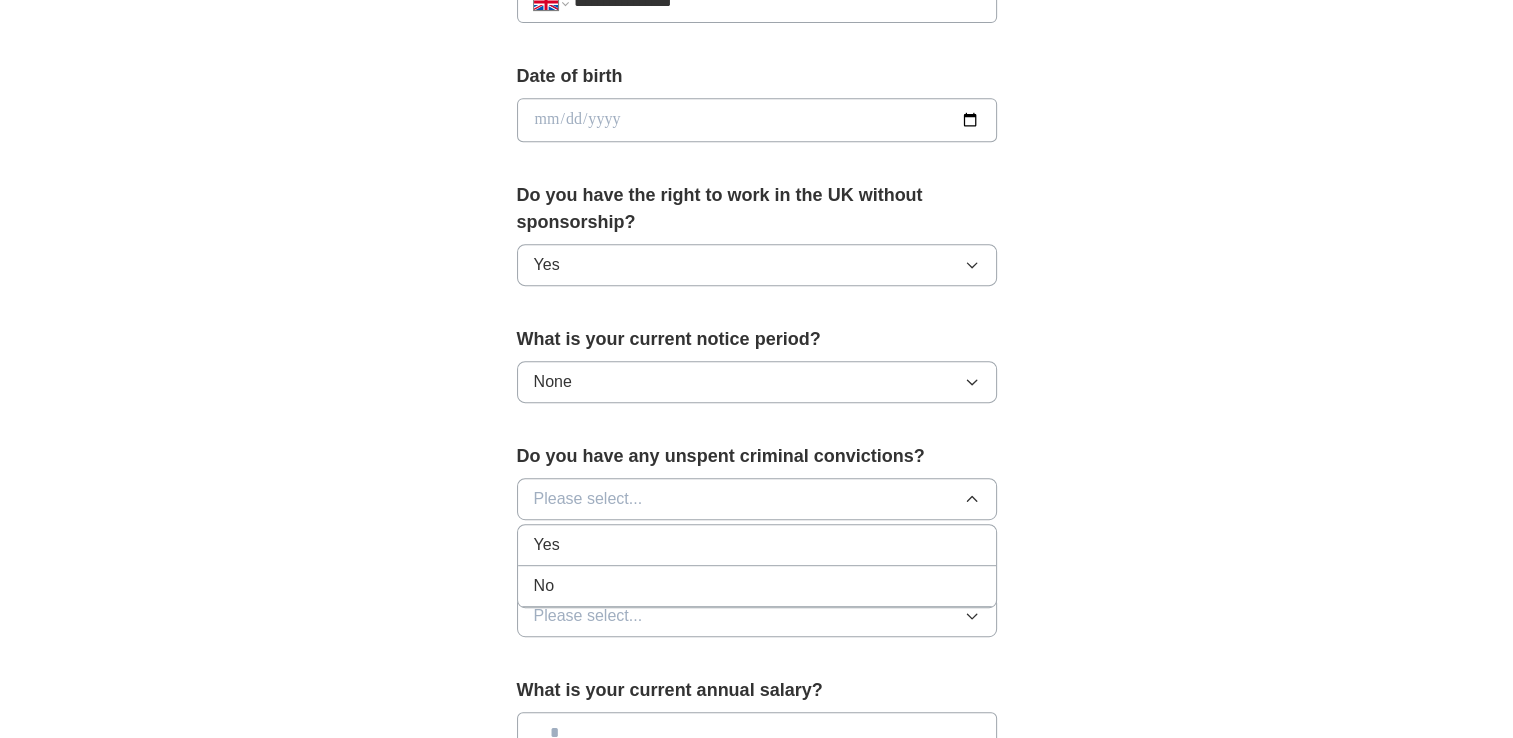 click on "No" at bounding box center [757, 586] 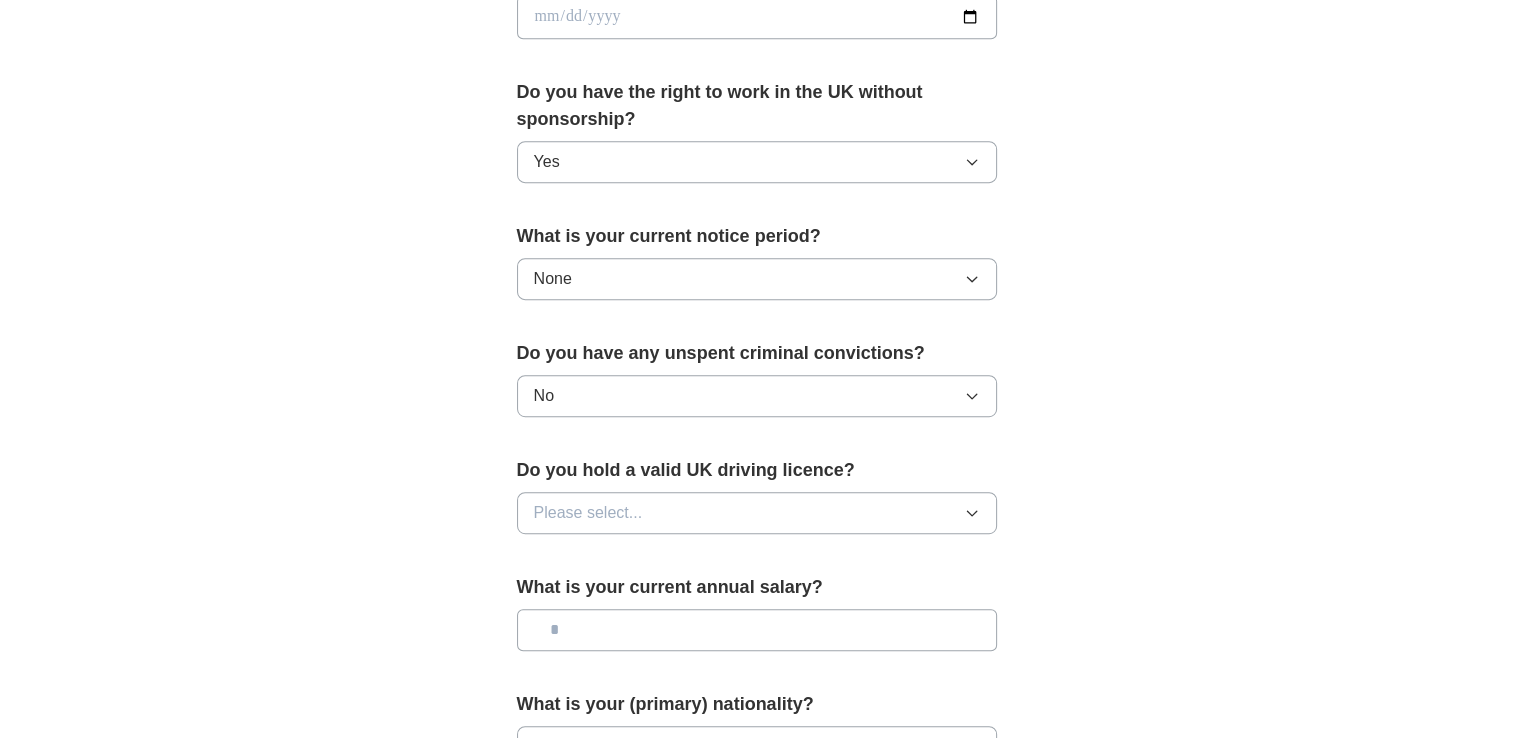 scroll, scrollTop: 996, scrollLeft: 0, axis: vertical 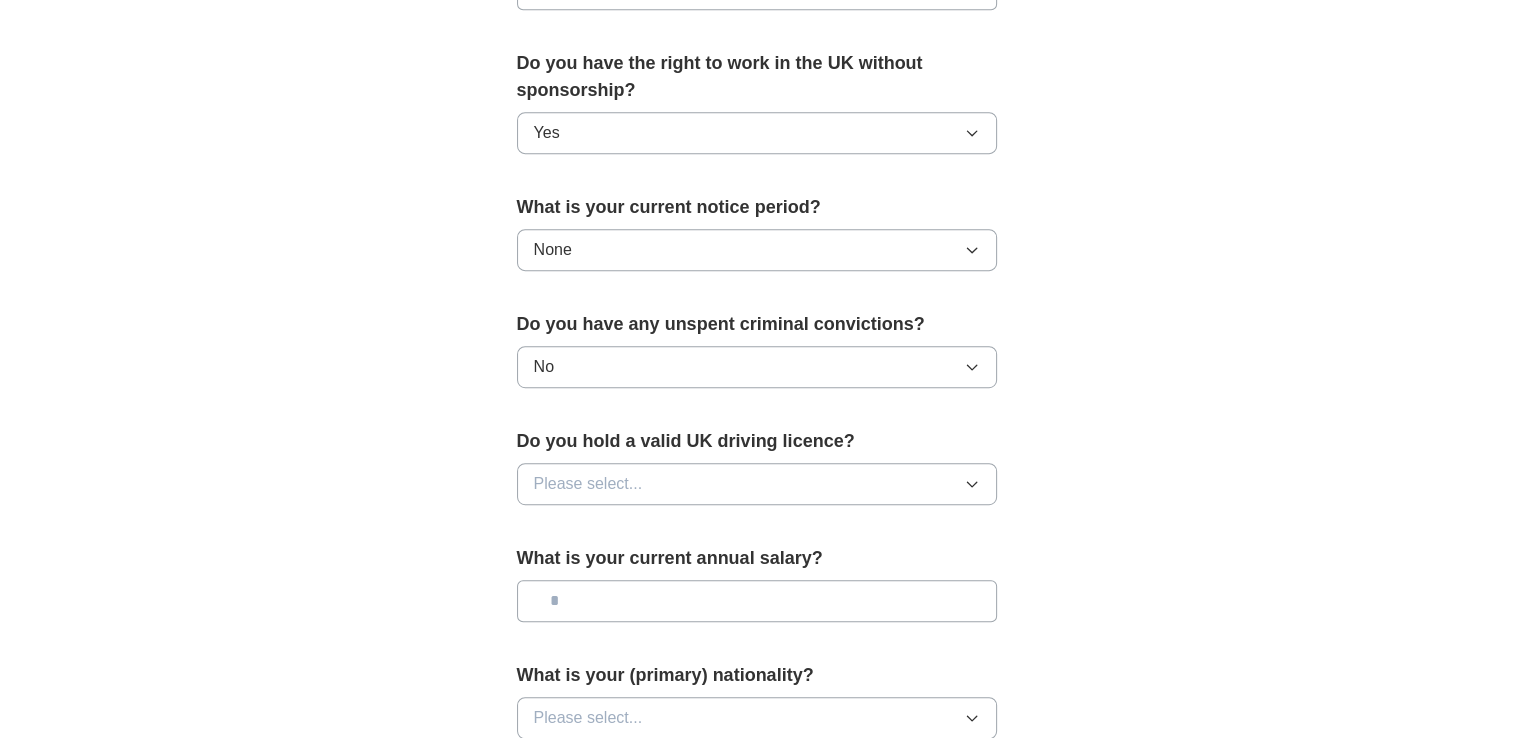 click 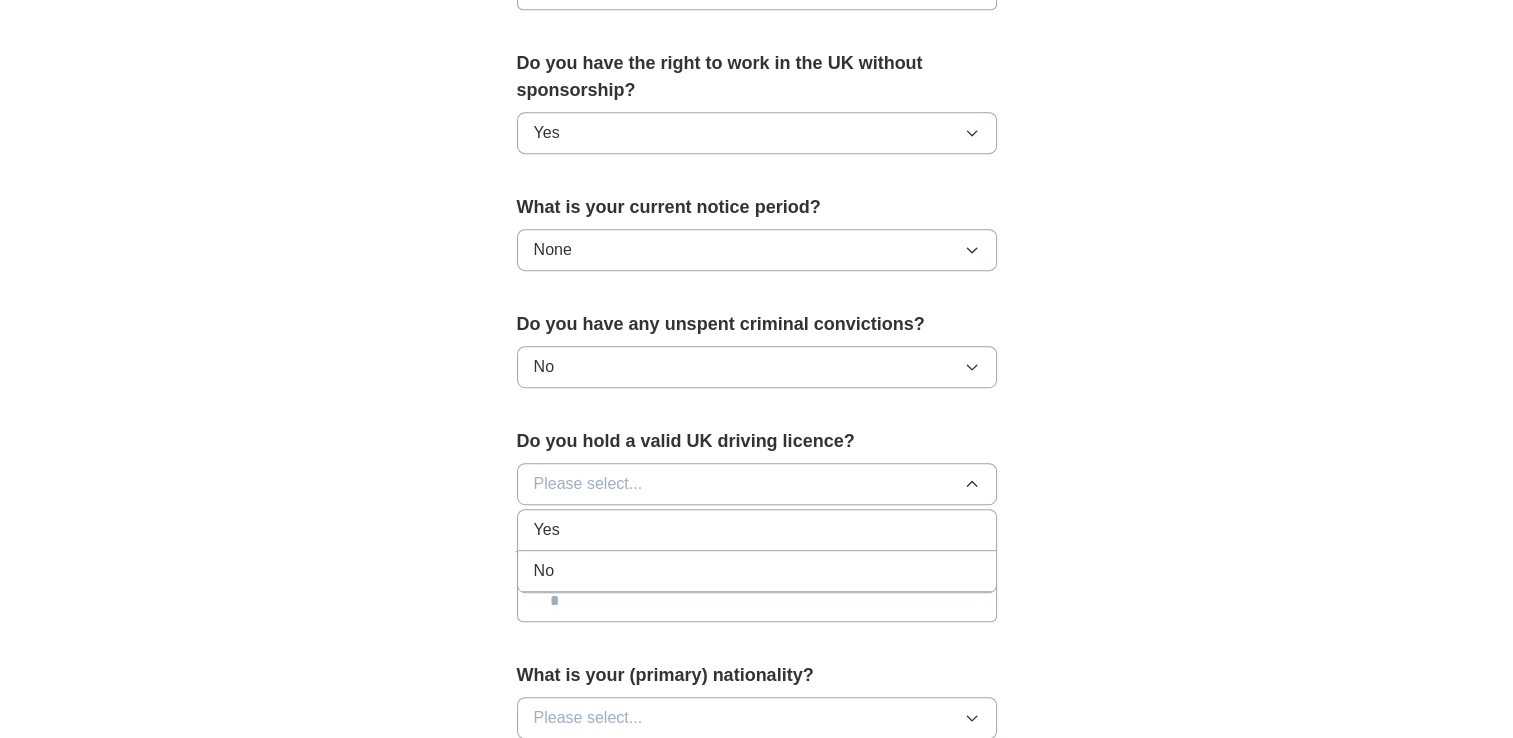 click on "Yes" at bounding box center (757, 530) 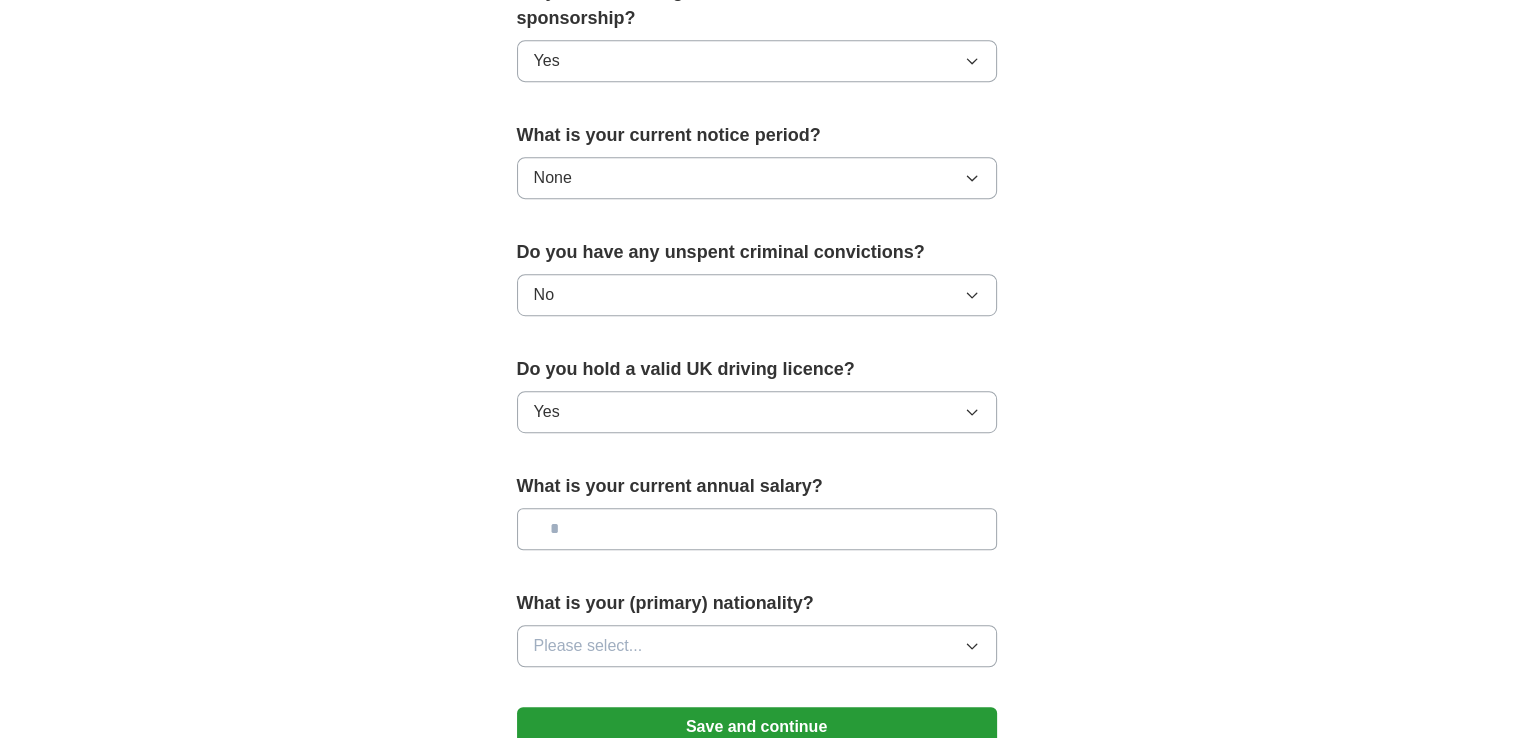 scroll, scrollTop: 1071, scrollLeft: 0, axis: vertical 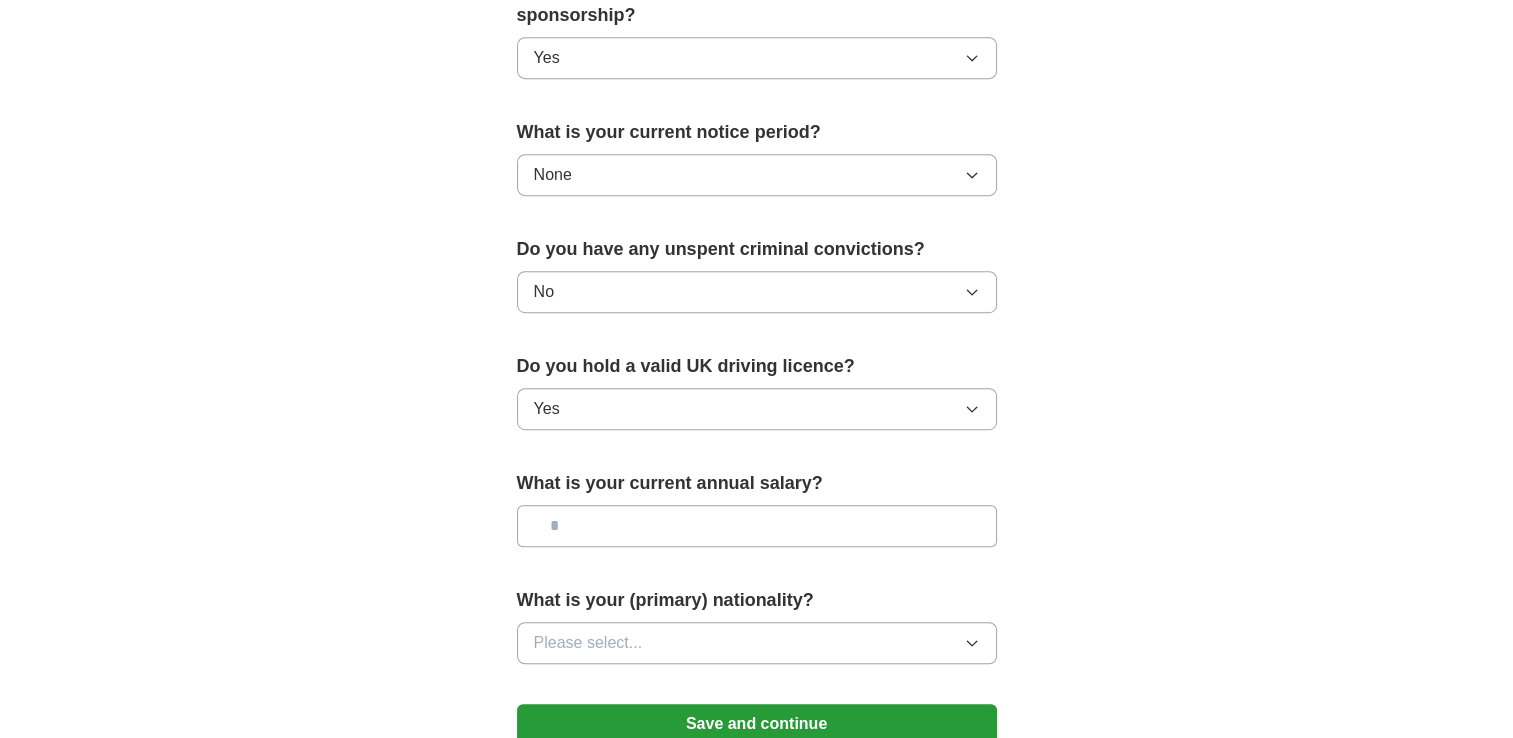 click at bounding box center (757, 526) 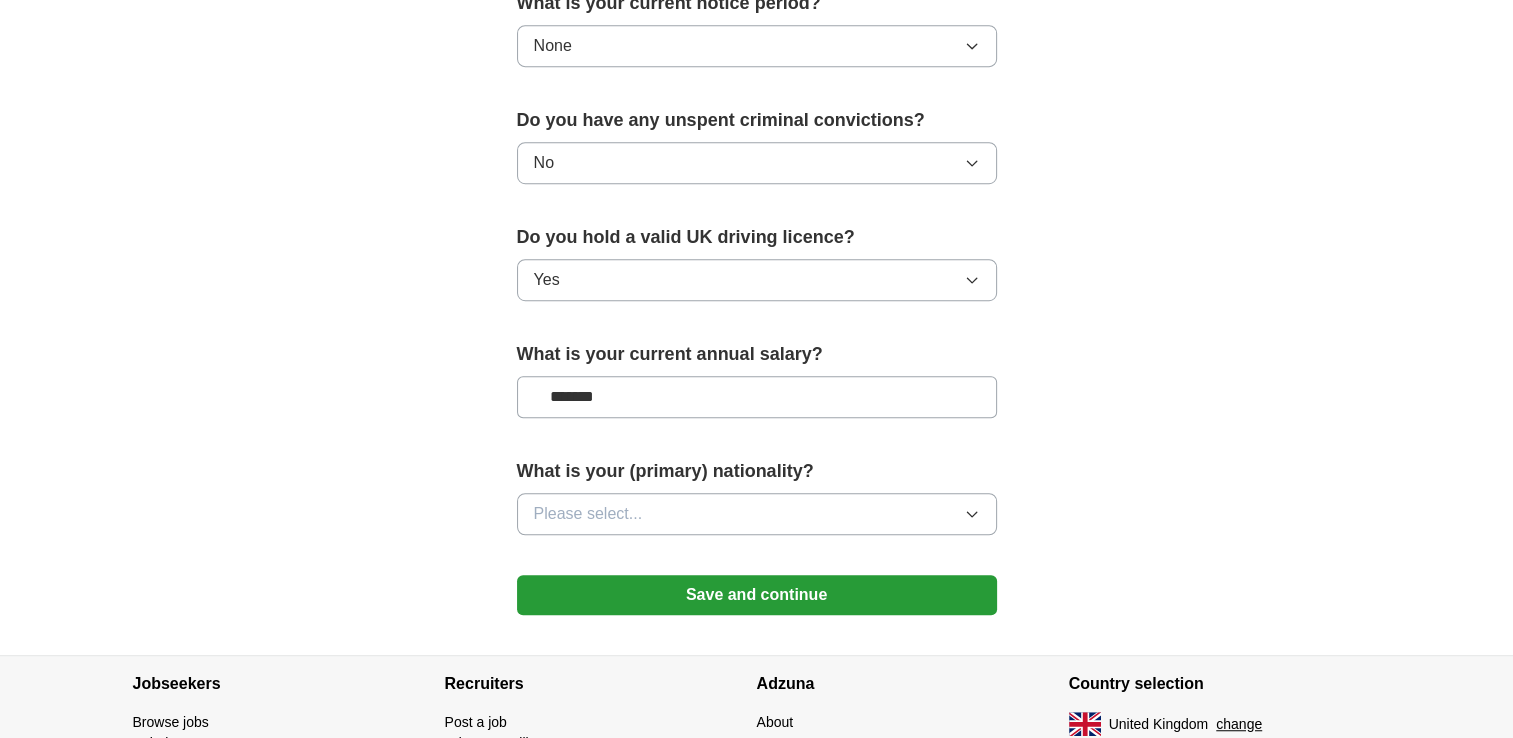 scroll, scrollTop: 1200, scrollLeft: 0, axis: vertical 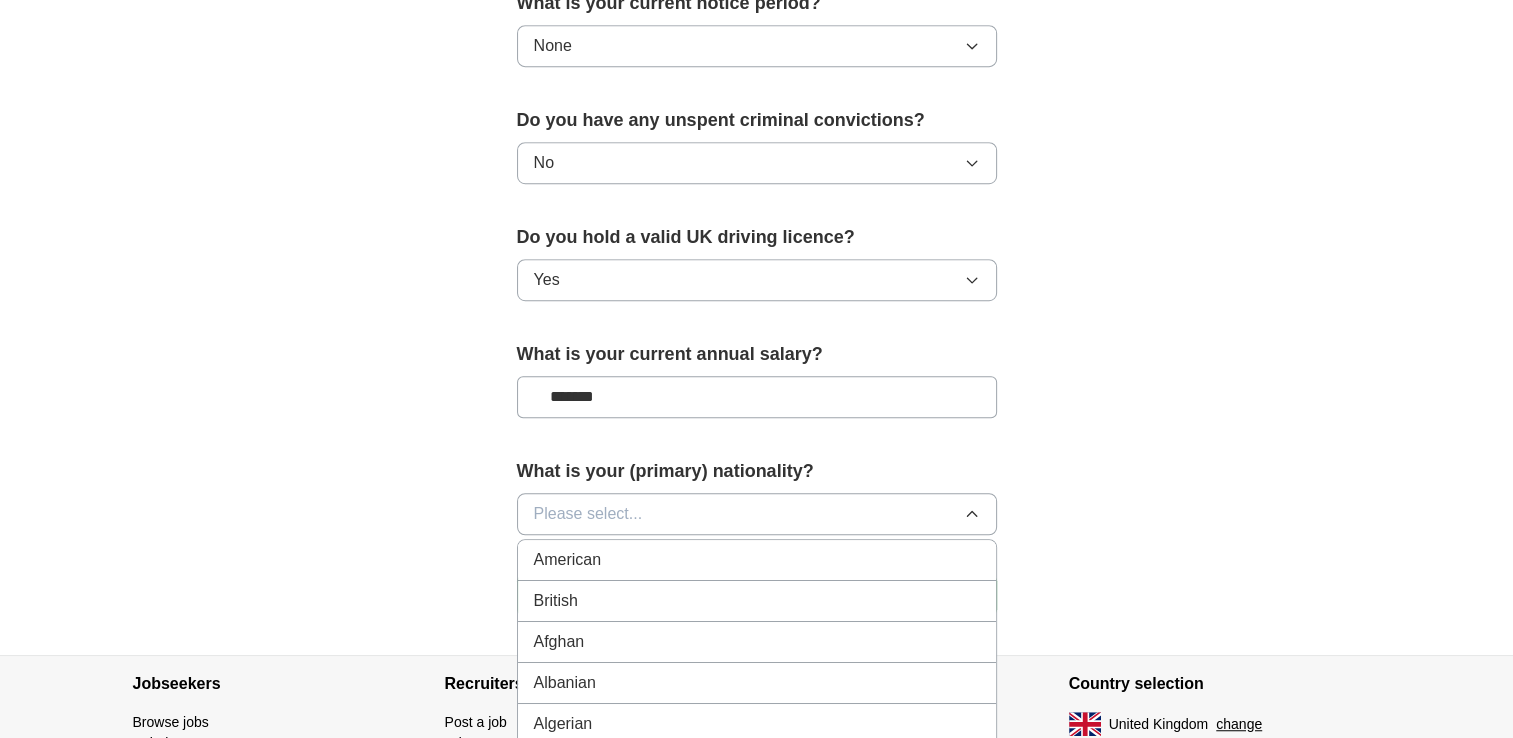 click on "British" at bounding box center [757, 601] 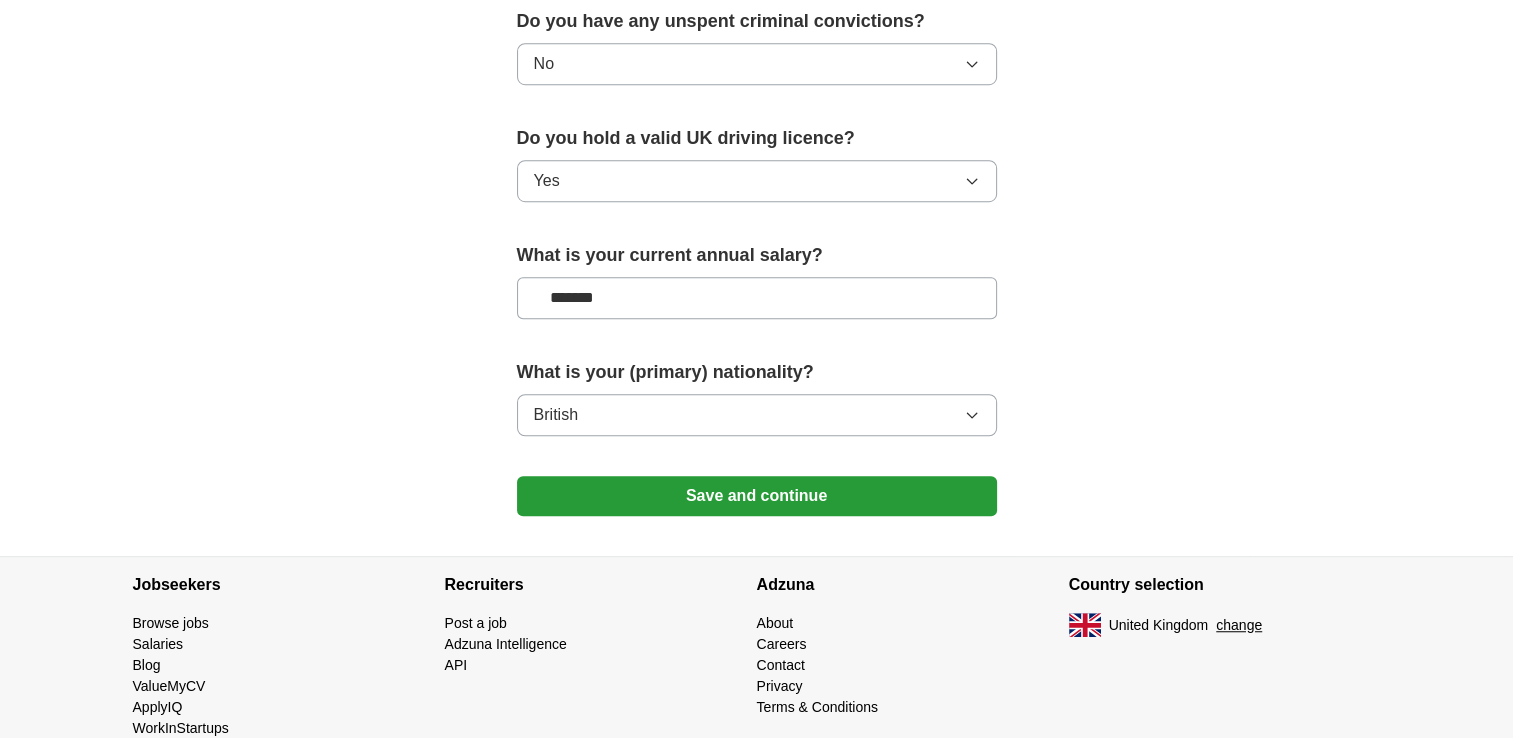scroll, scrollTop: 1300, scrollLeft: 0, axis: vertical 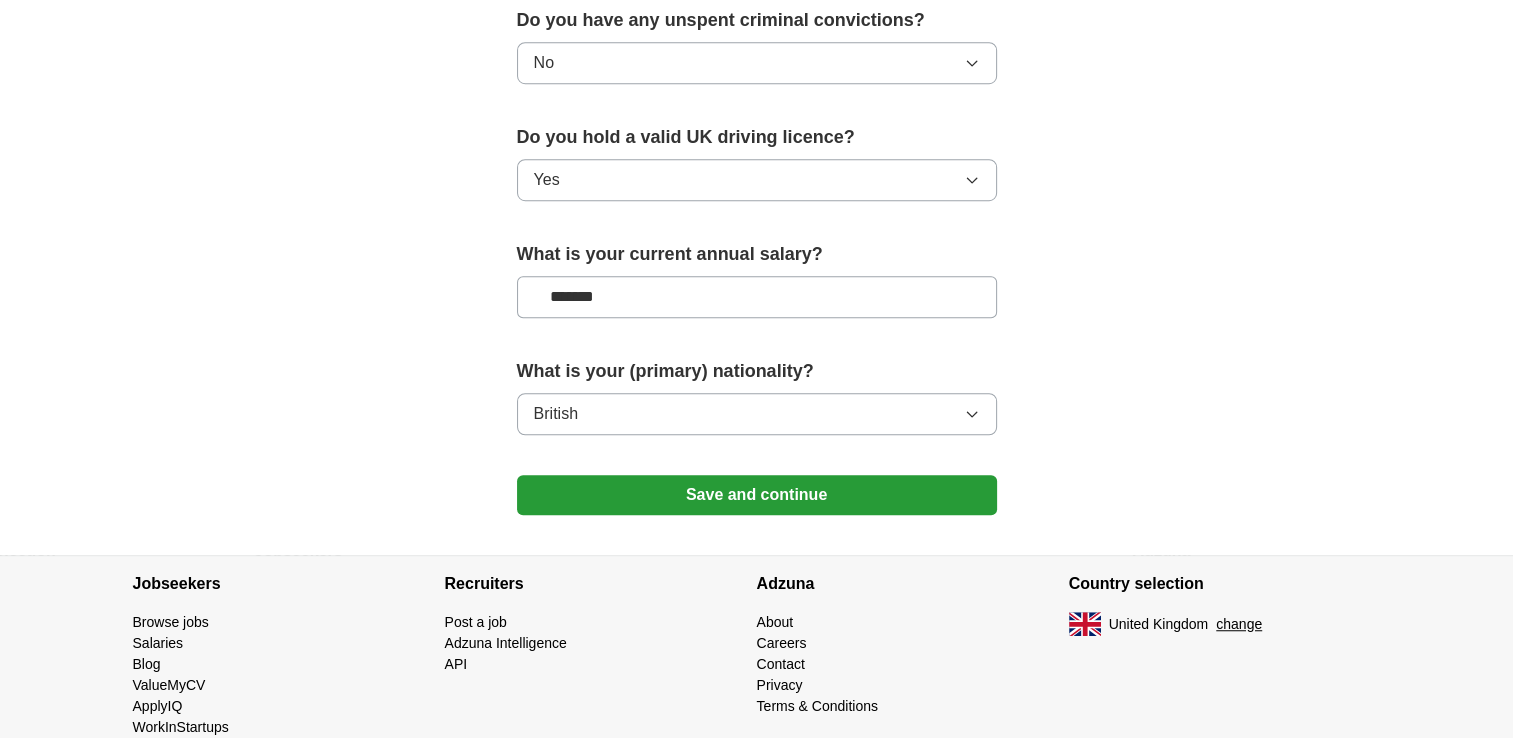 click on "Save and continue" at bounding box center (757, 495) 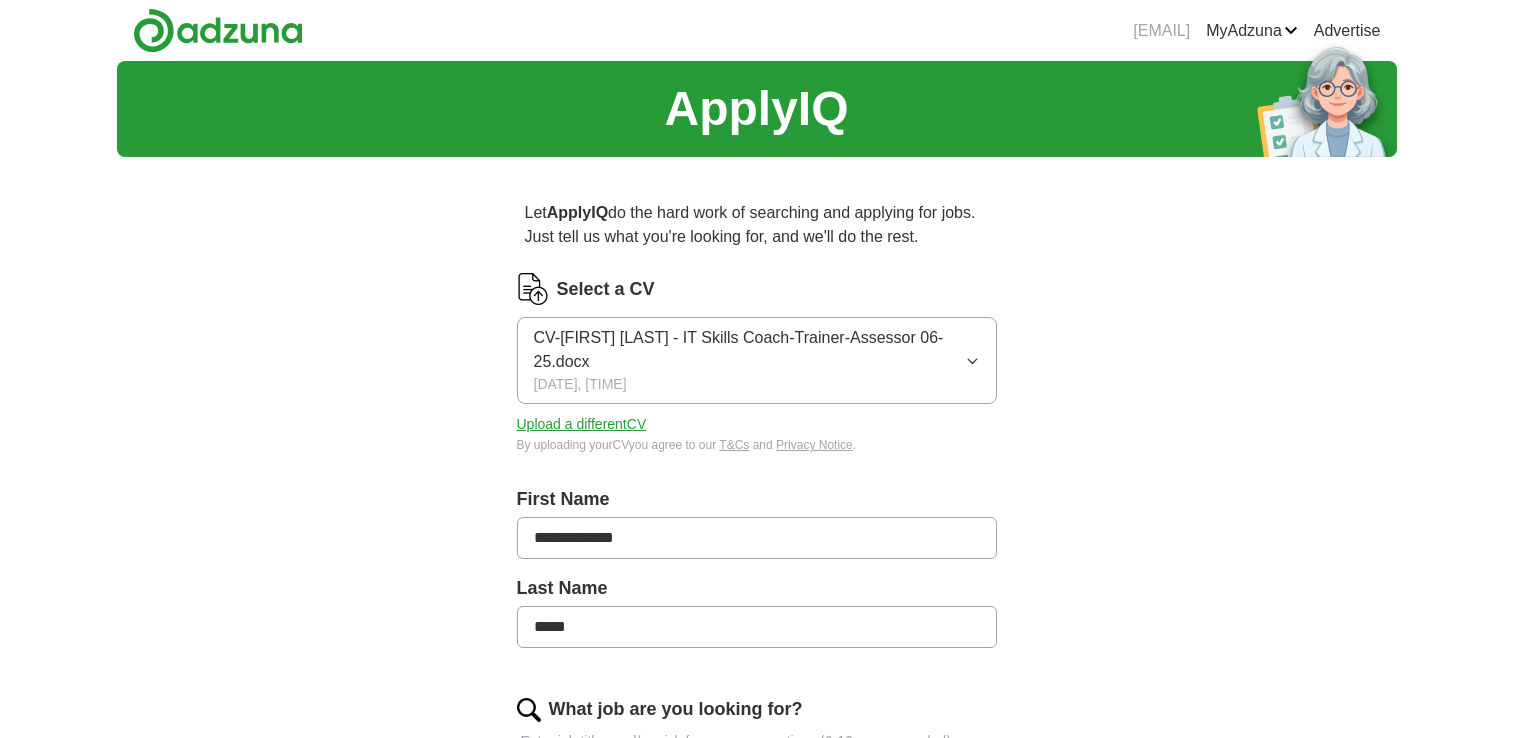 scroll, scrollTop: 0, scrollLeft: 0, axis: both 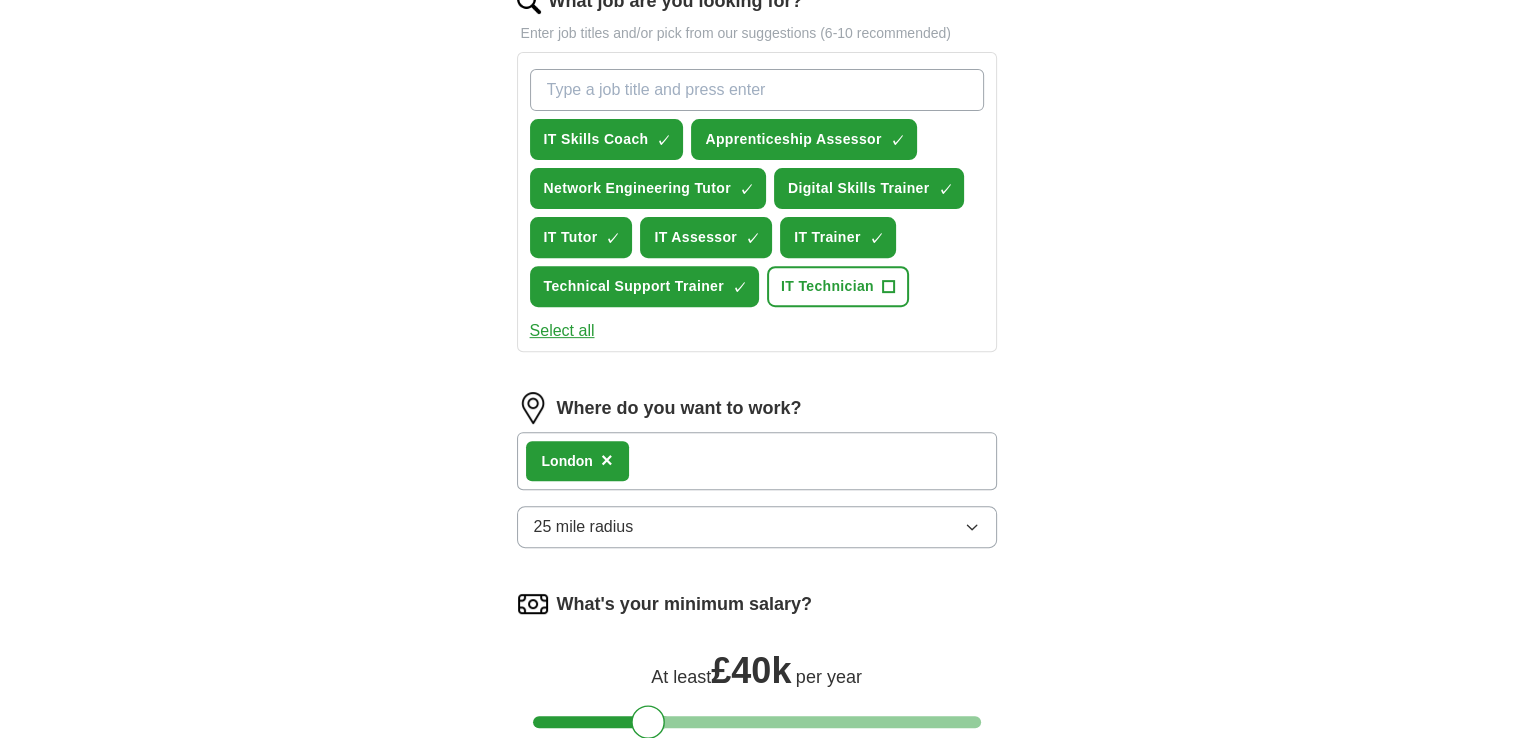 click on "**********" at bounding box center [757, 243] 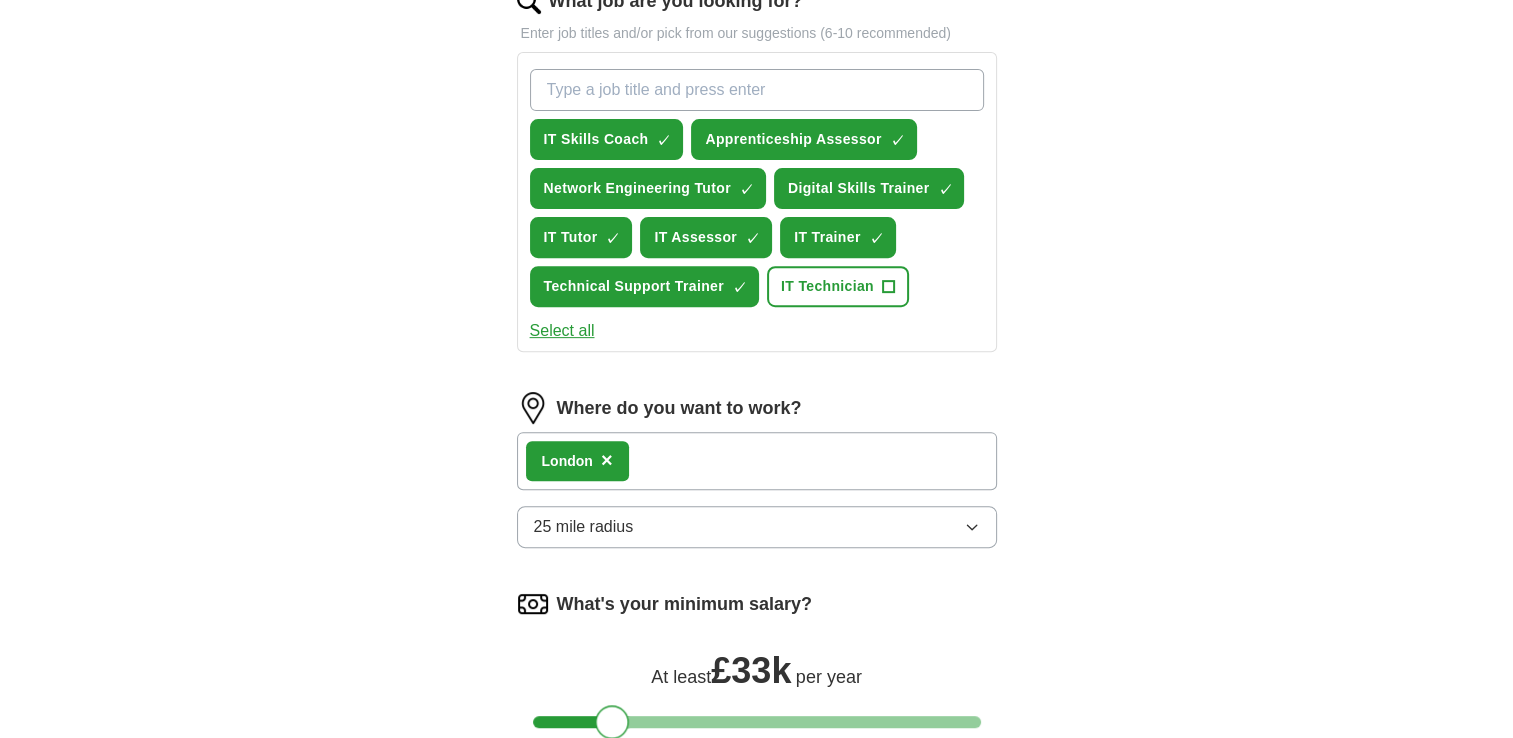 click at bounding box center [757, 722] 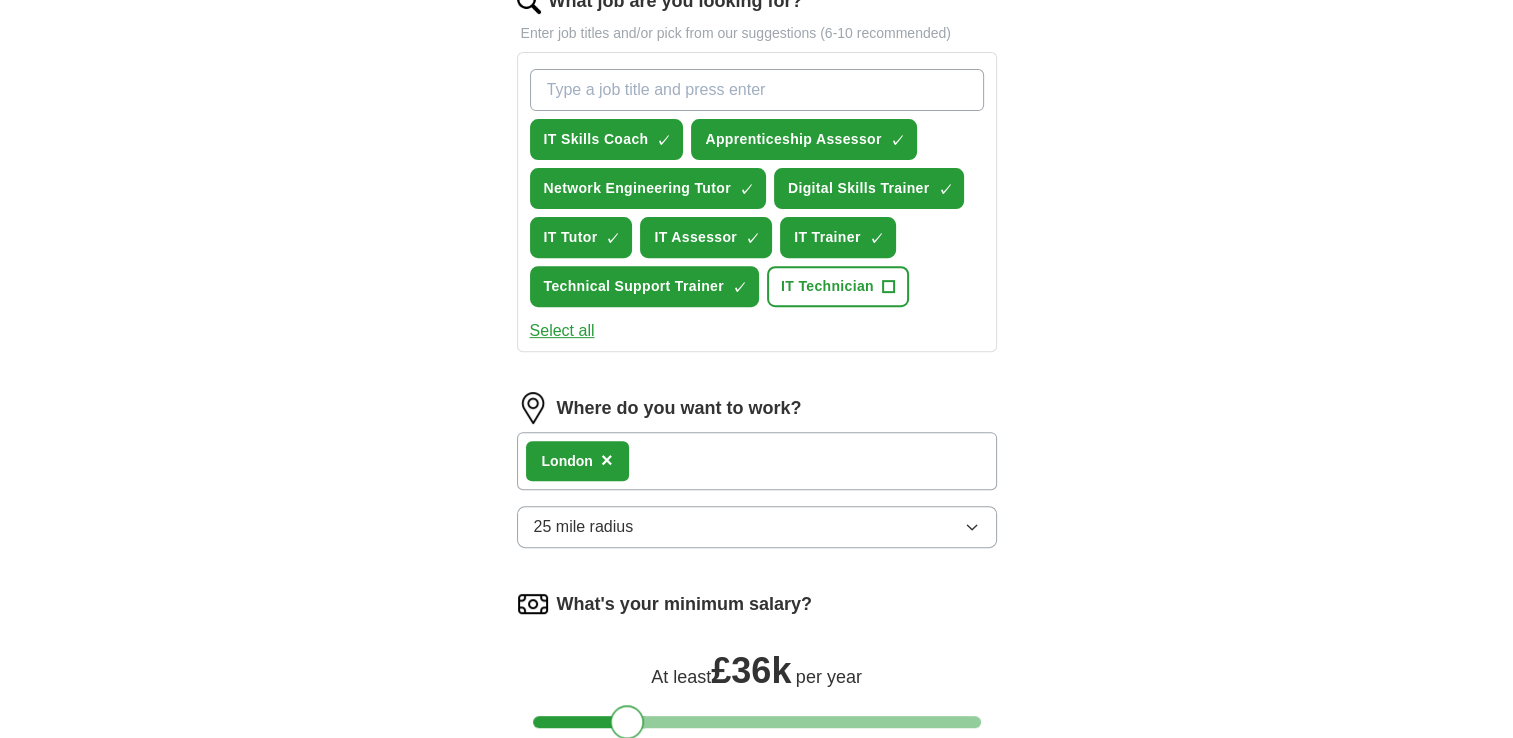 click at bounding box center [757, 722] 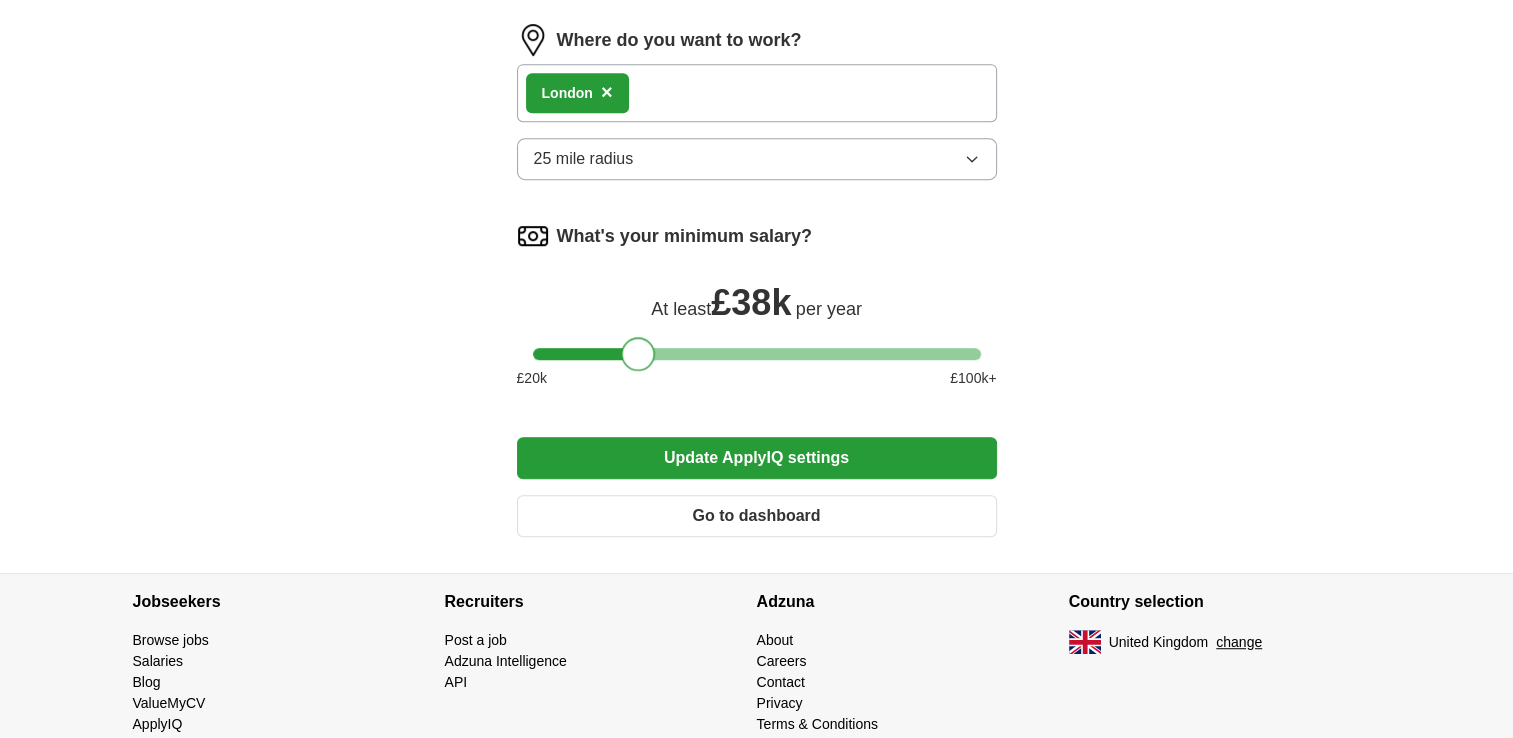 scroll, scrollTop: 1078, scrollLeft: 0, axis: vertical 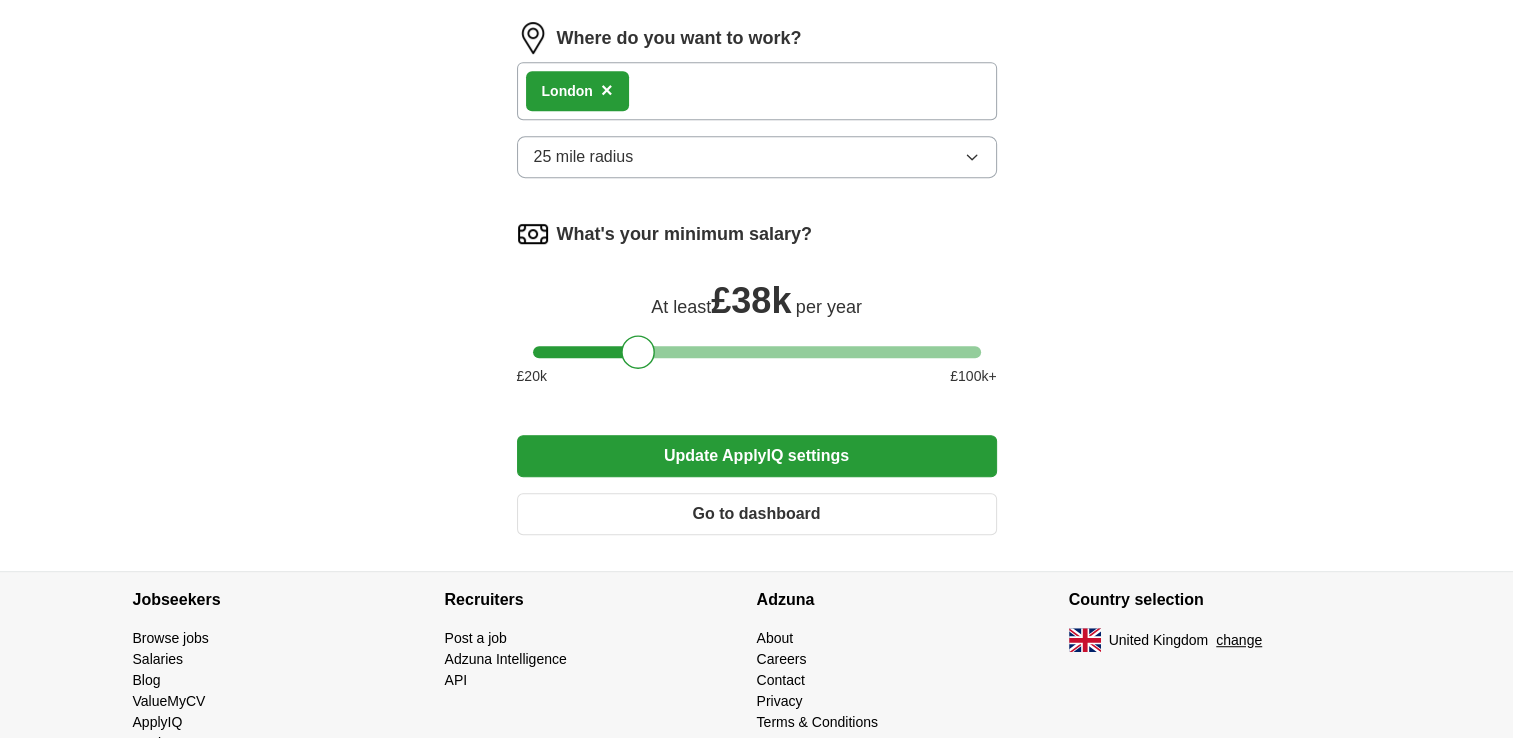 click 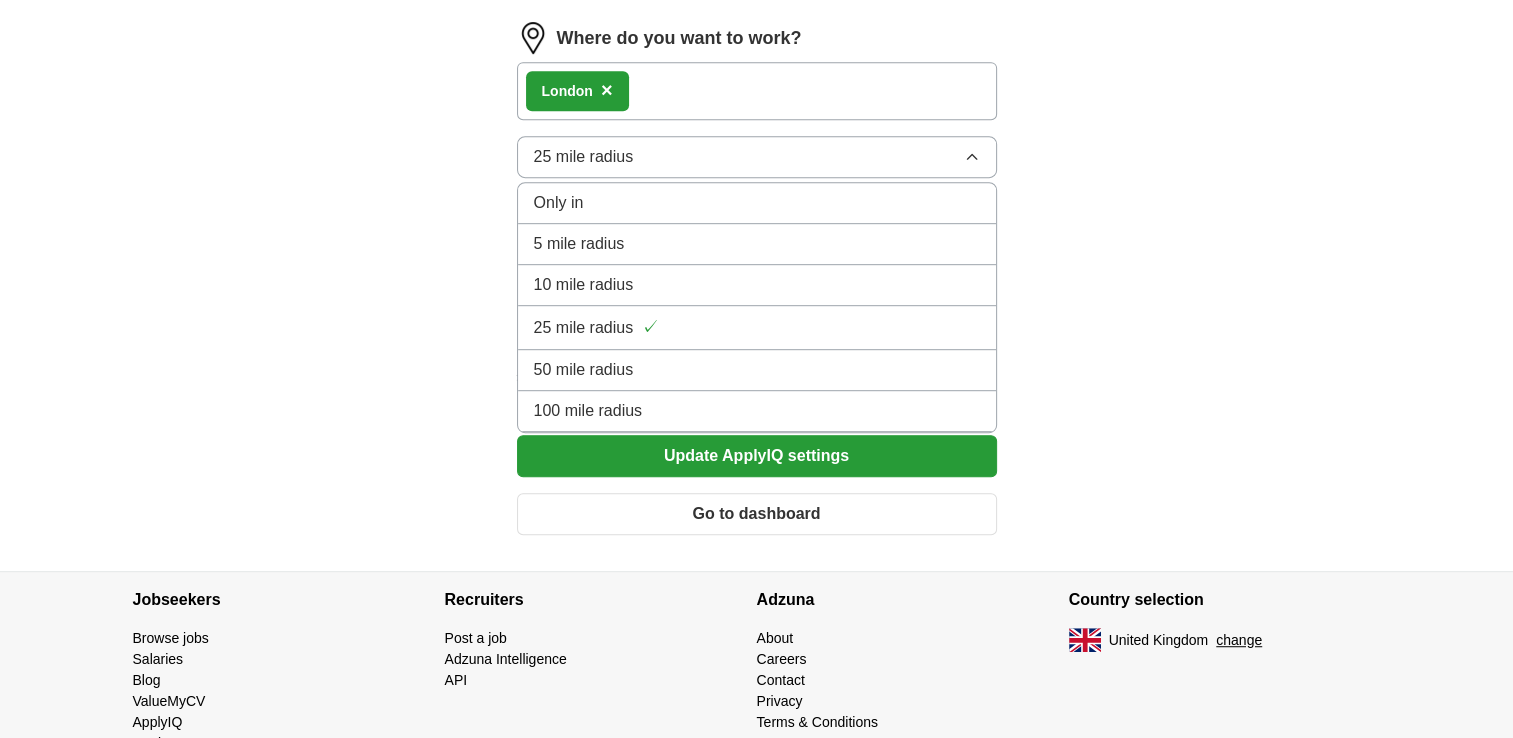 click on "10 mile radius" at bounding box center [757, 285] 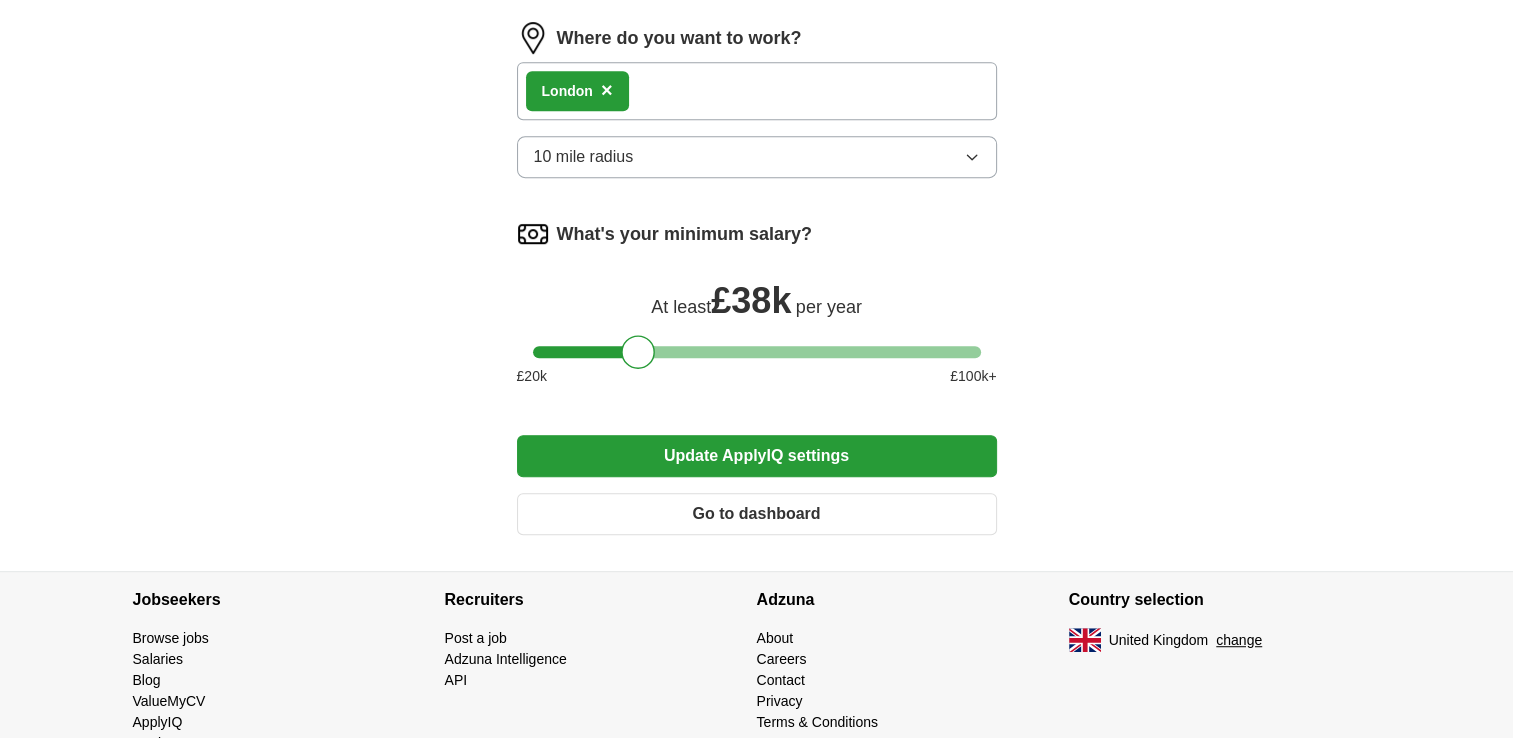 click on "Update ApplyIQ settings" at bounding box center (757, 456) 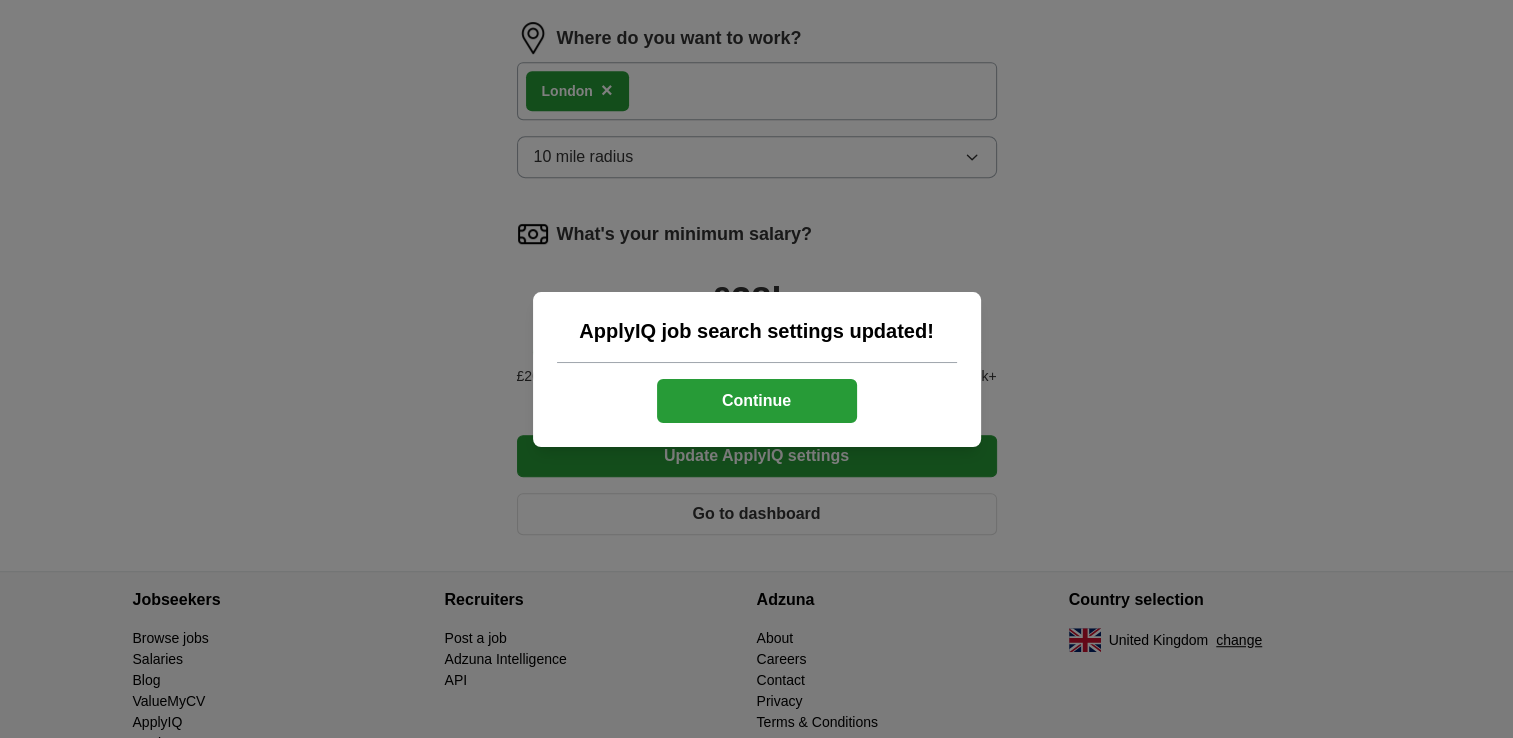 click on "Continue" at bounding box center [757, 401] 